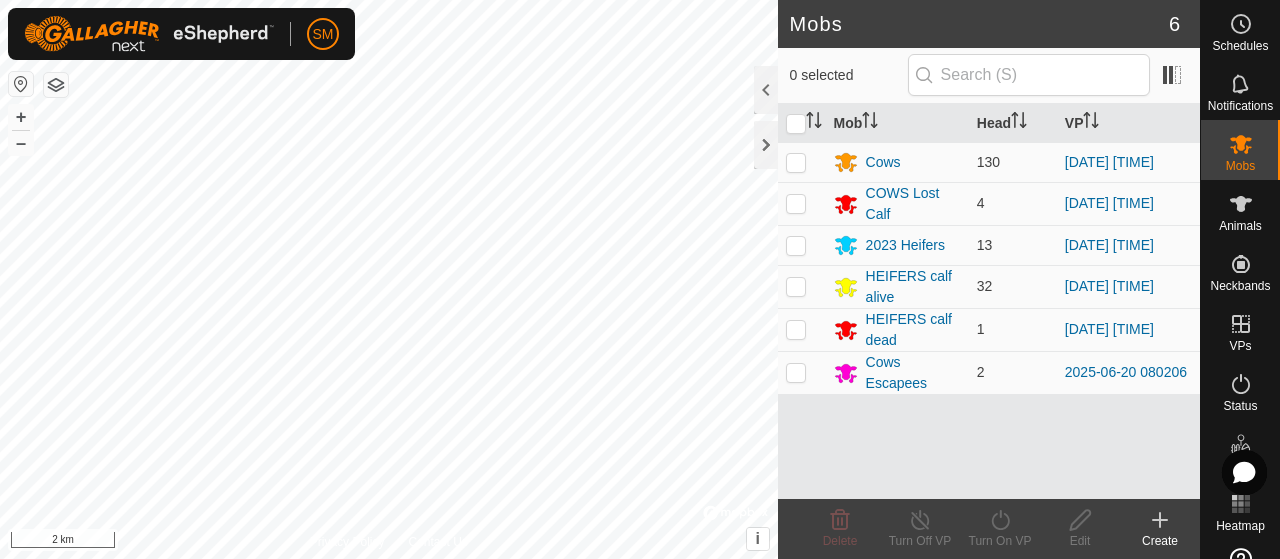 scroll, scrollTop: 0, scrollLeft: 0, axis: both 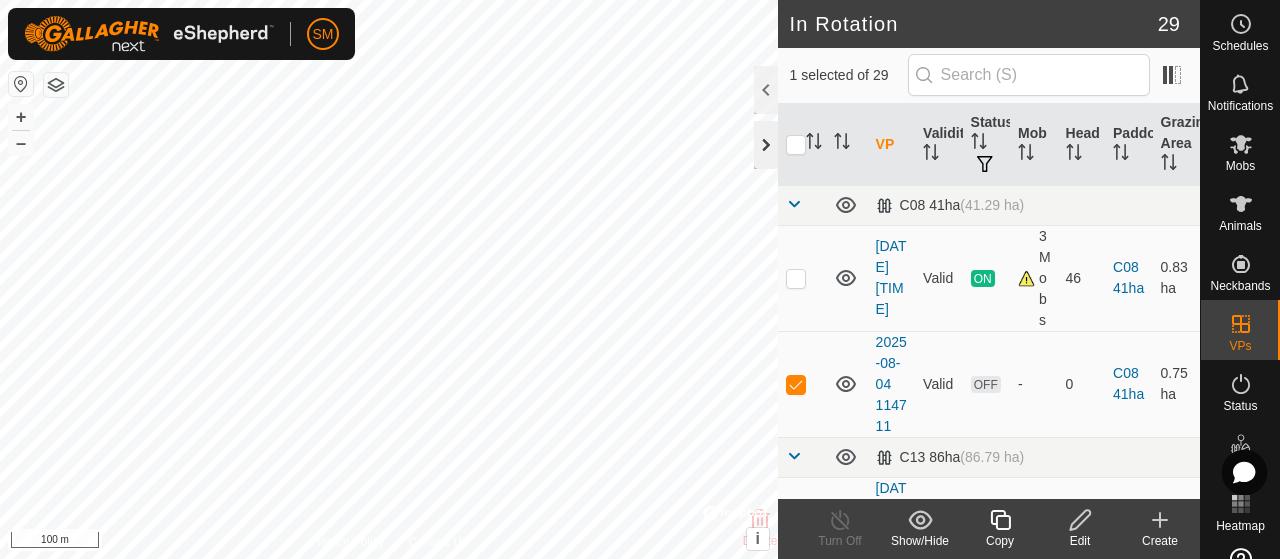click 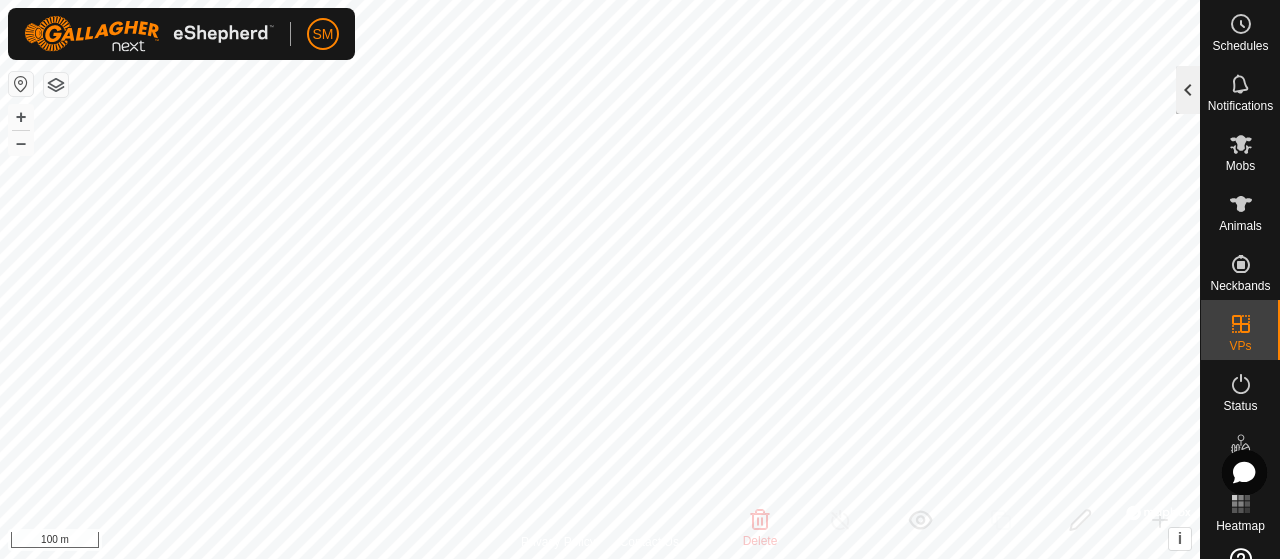 click 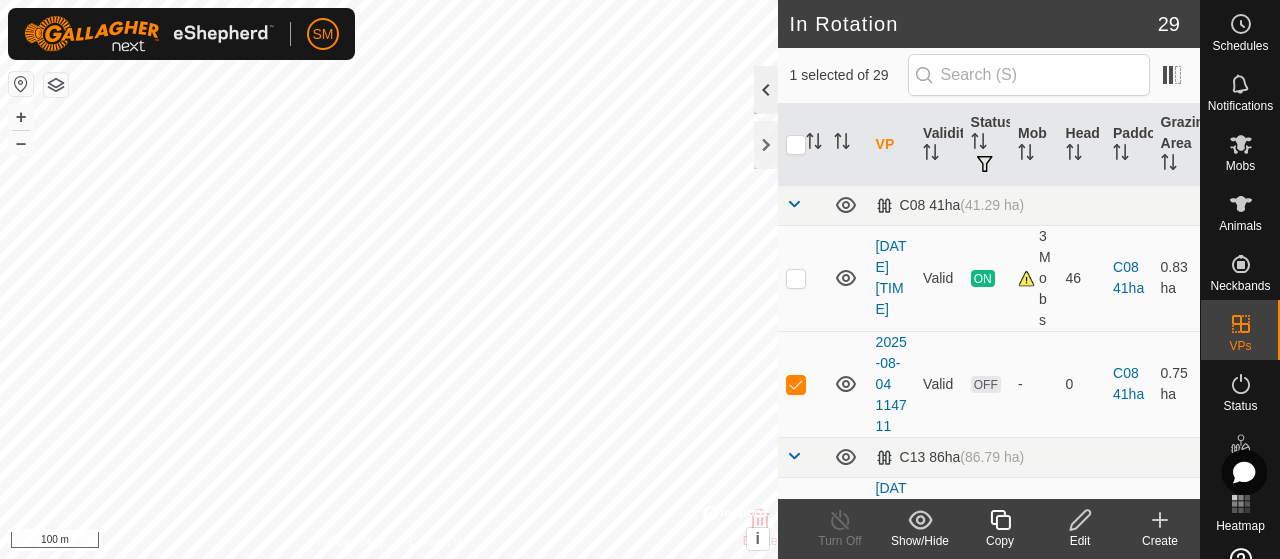 click 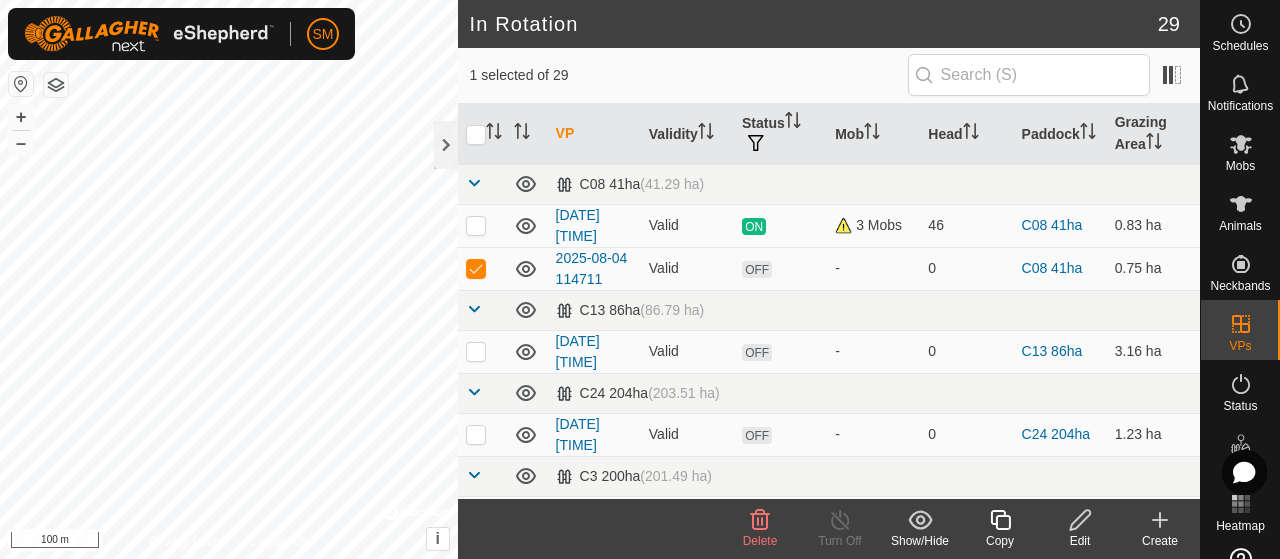 click 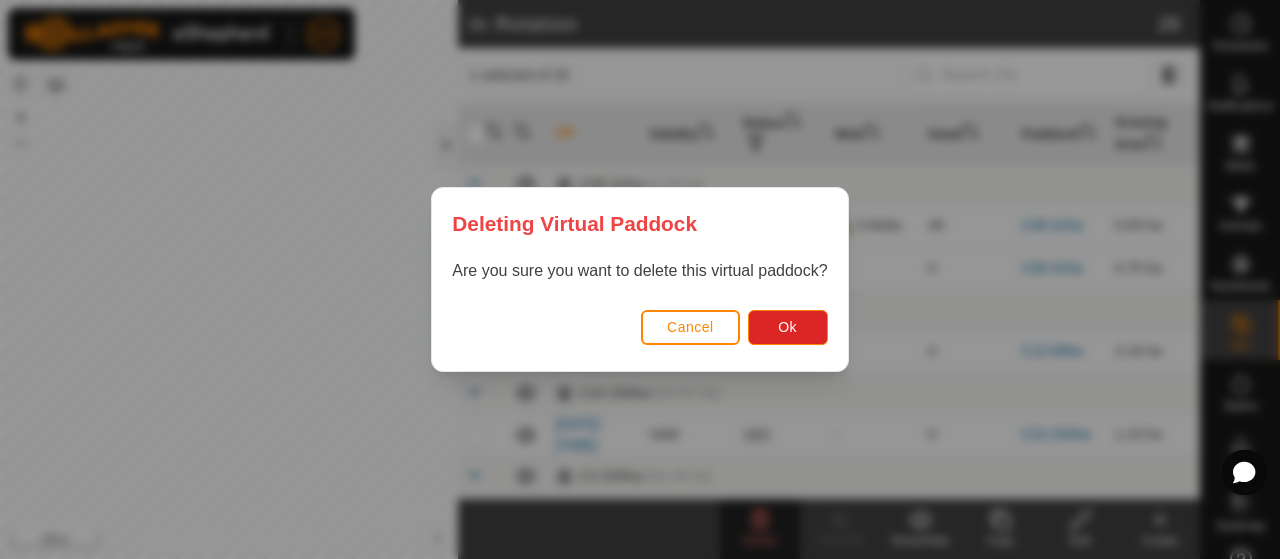 click on "Cancel Ok" at bounding box center (639, 337) 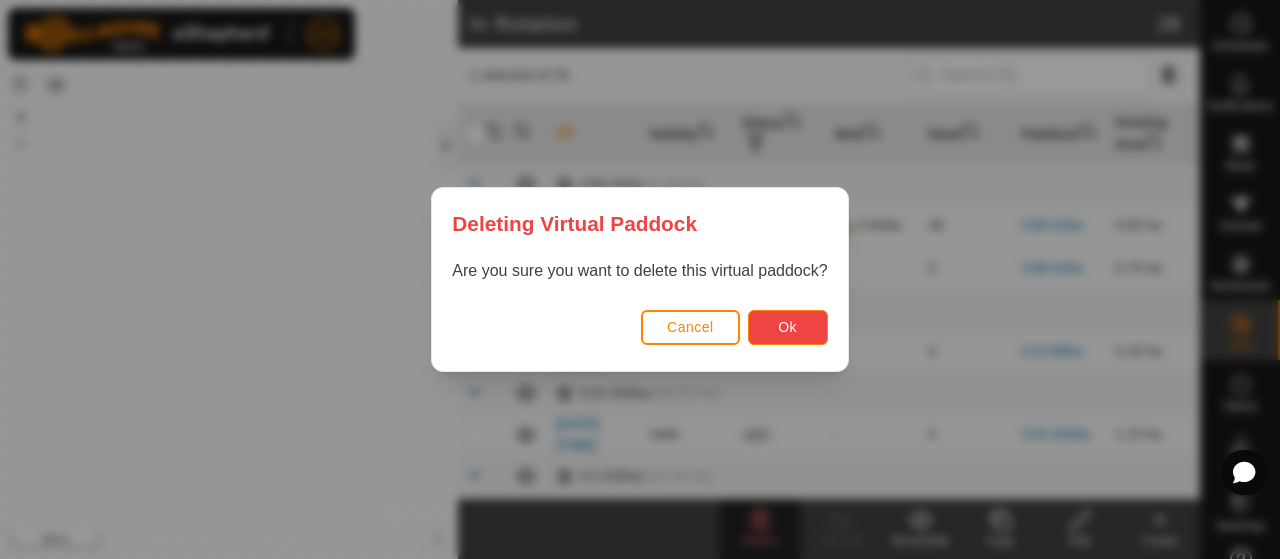 click on "Ok" at bounding box center [787, 327] 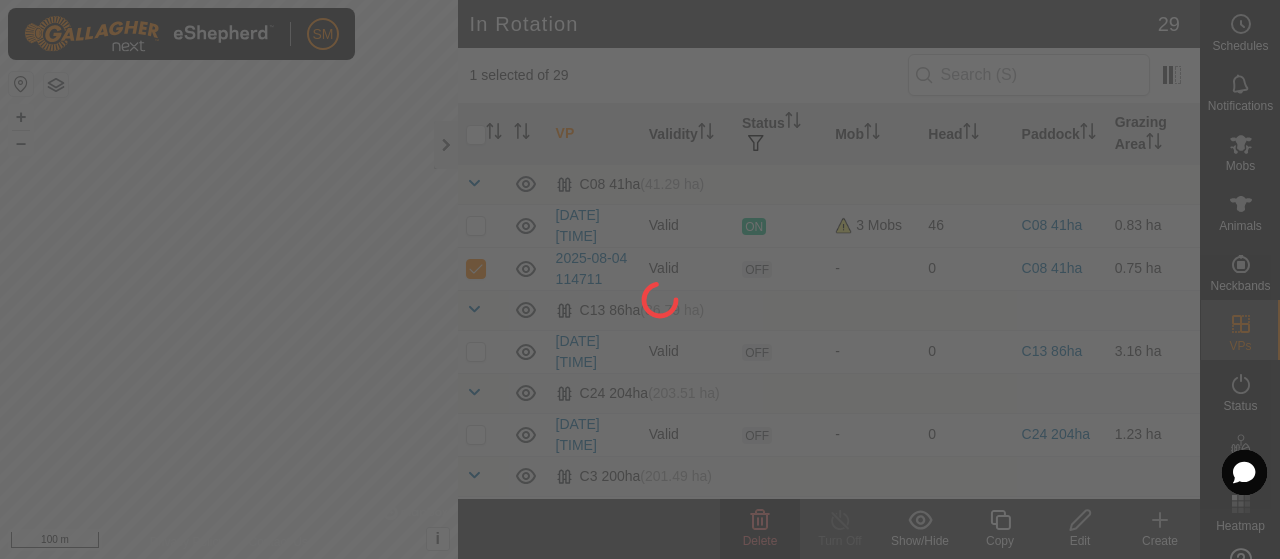 checkbox on "false" 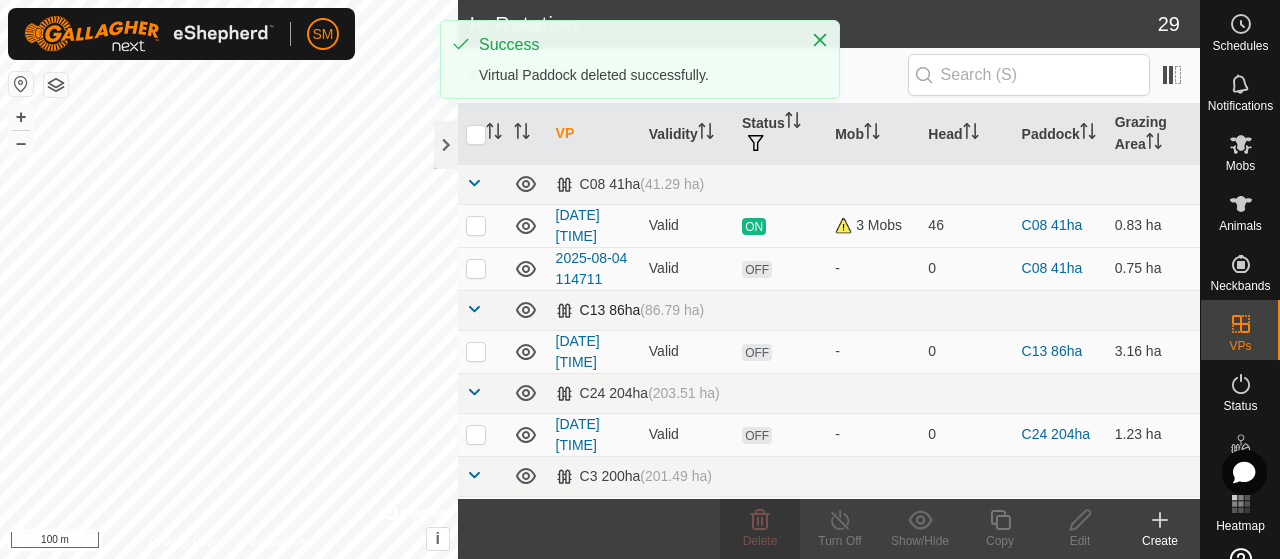 type 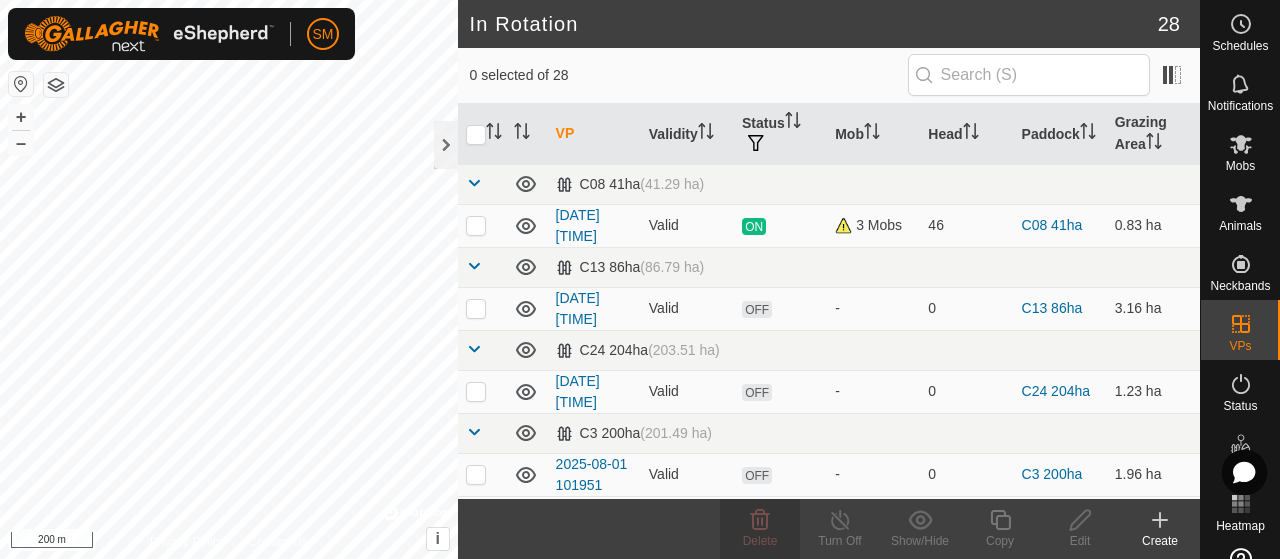 checkbox on "true" 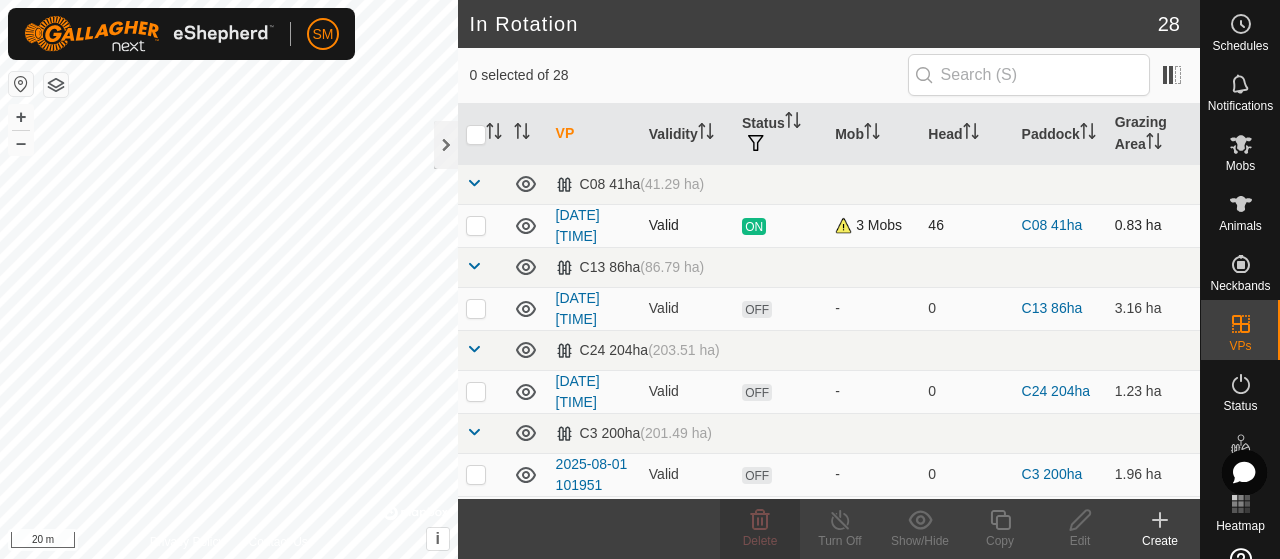 checkbox on "true" 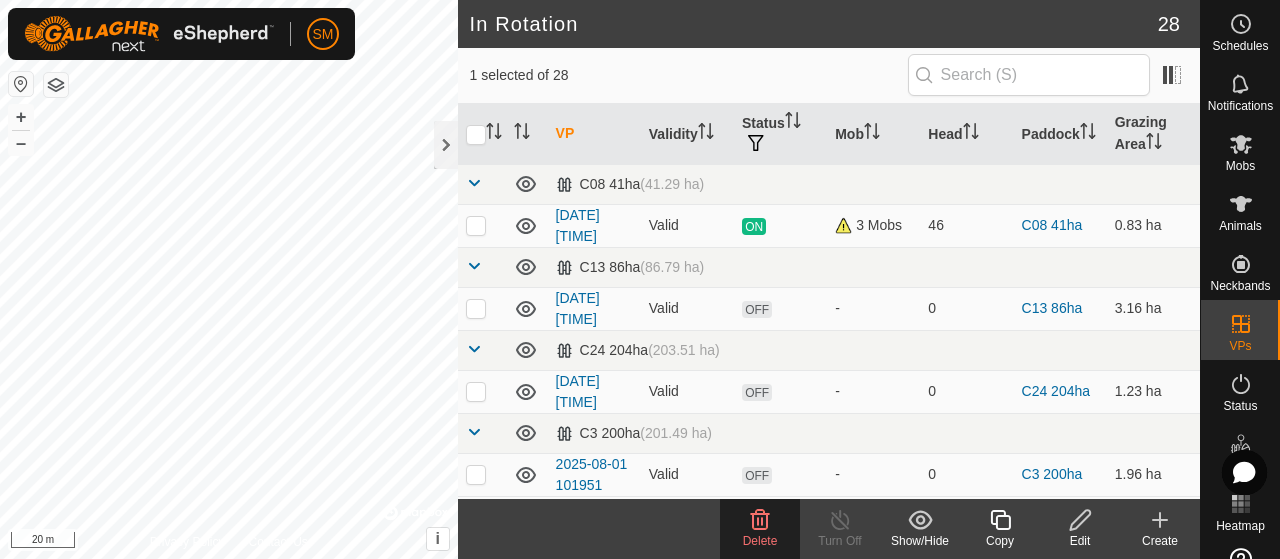 click 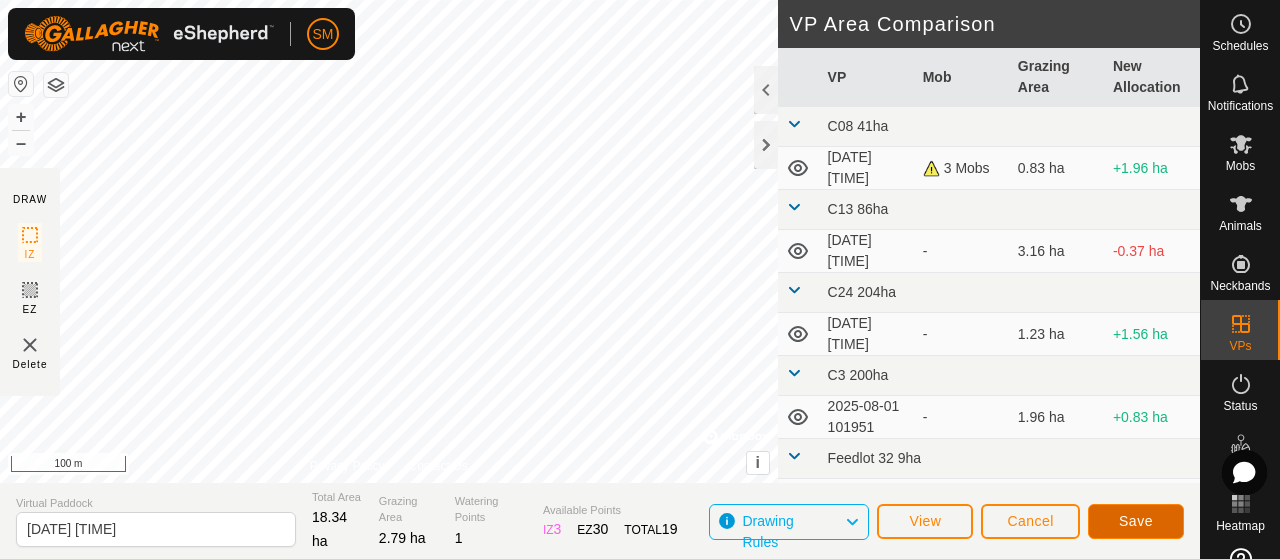click on "Save" 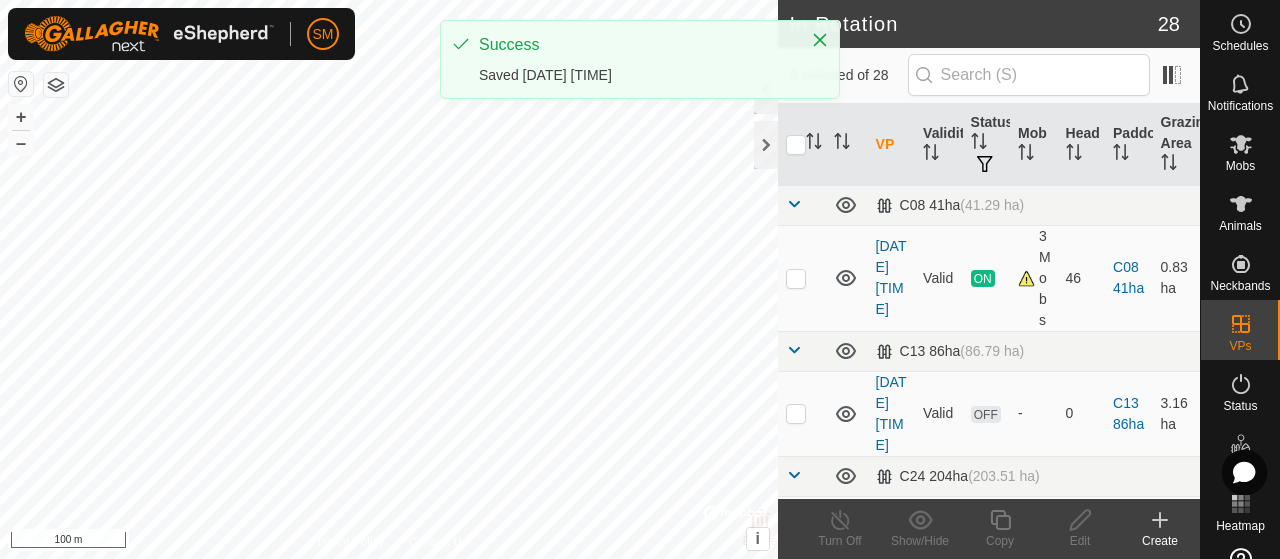checkbox on "true" 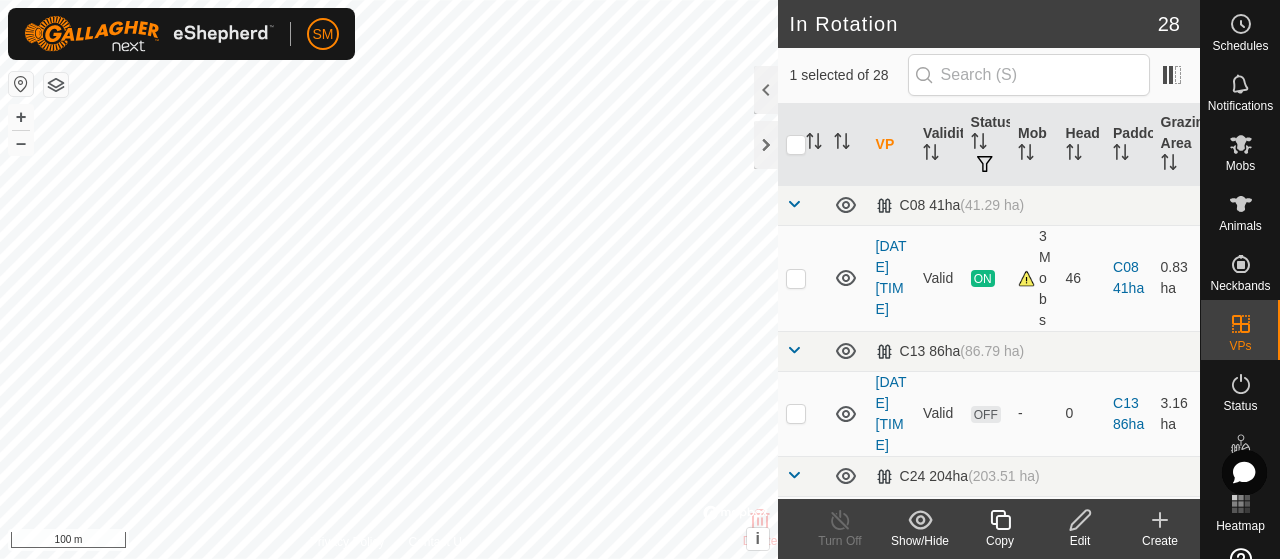click 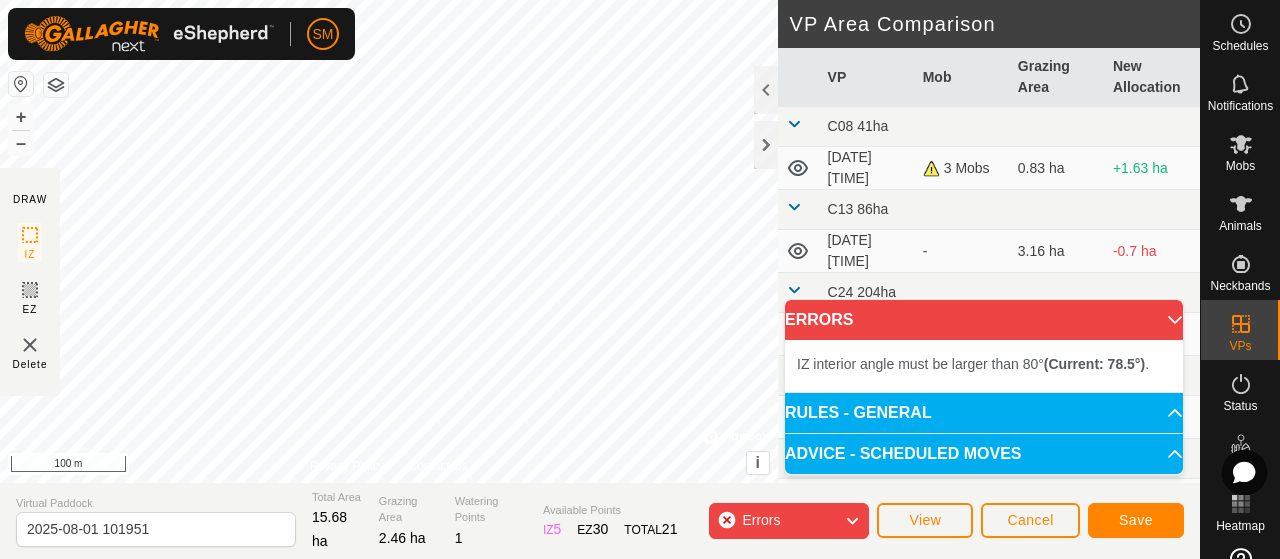 click on "IZ interior angle must be larger than 80°  (Current: 78.5°) . + – ⇧ i ©  Mapbox , ©  OpenStreetMap ,  Improve this map 100 m" at bounding box center [389, 241] 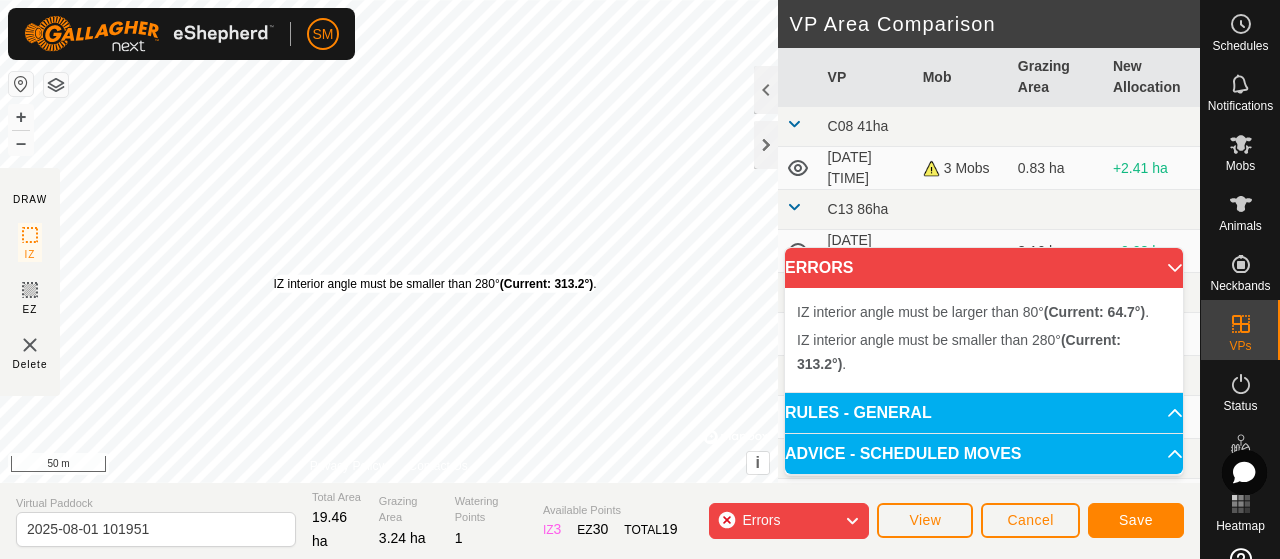 click on "IZ interior angle must be smaller than 280°  (Current: 313.2°)." at bounding box center [434, 284] 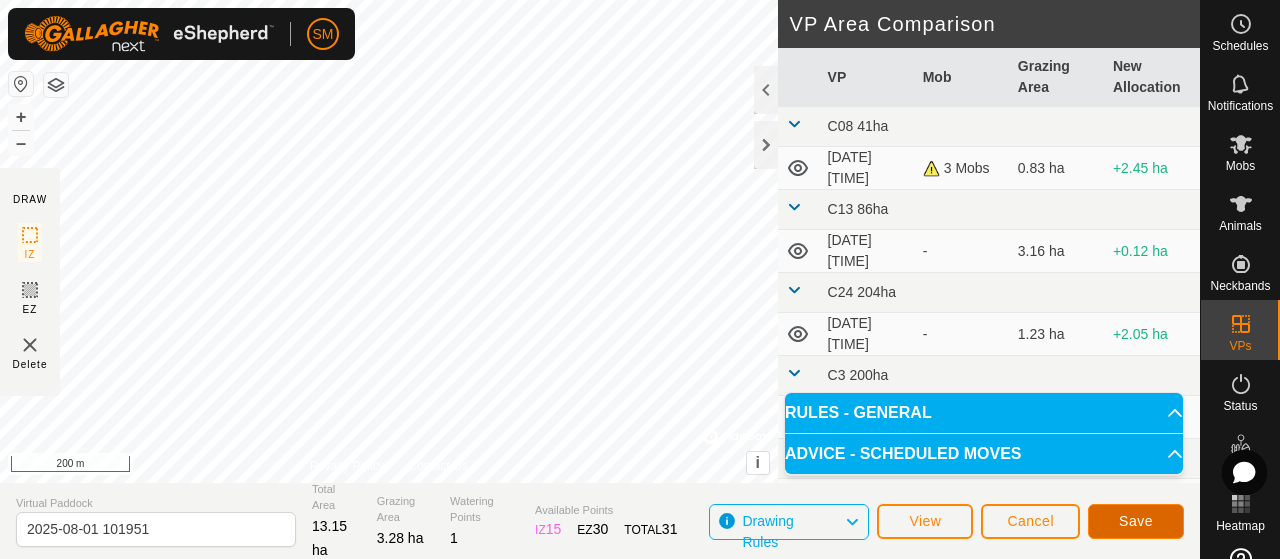 click on "Save" 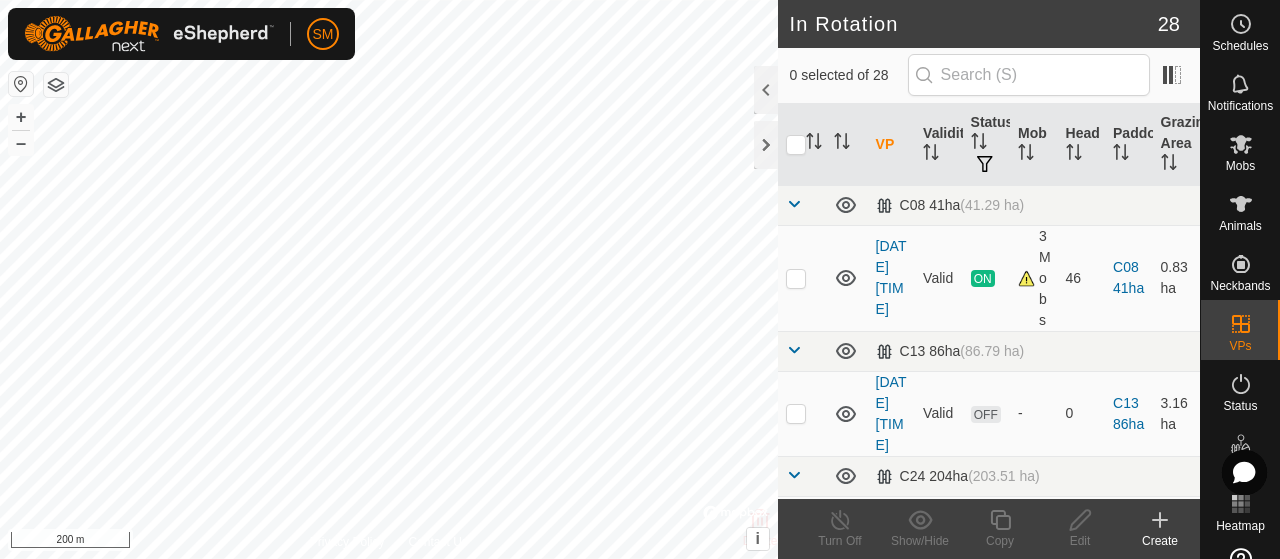 checkbox on "true" 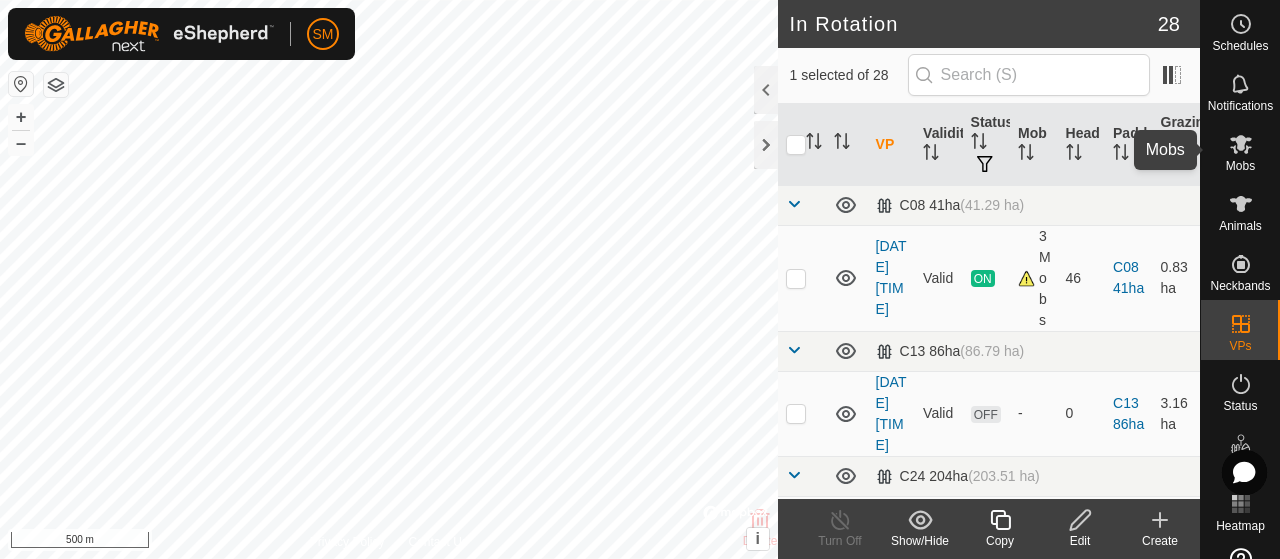 click 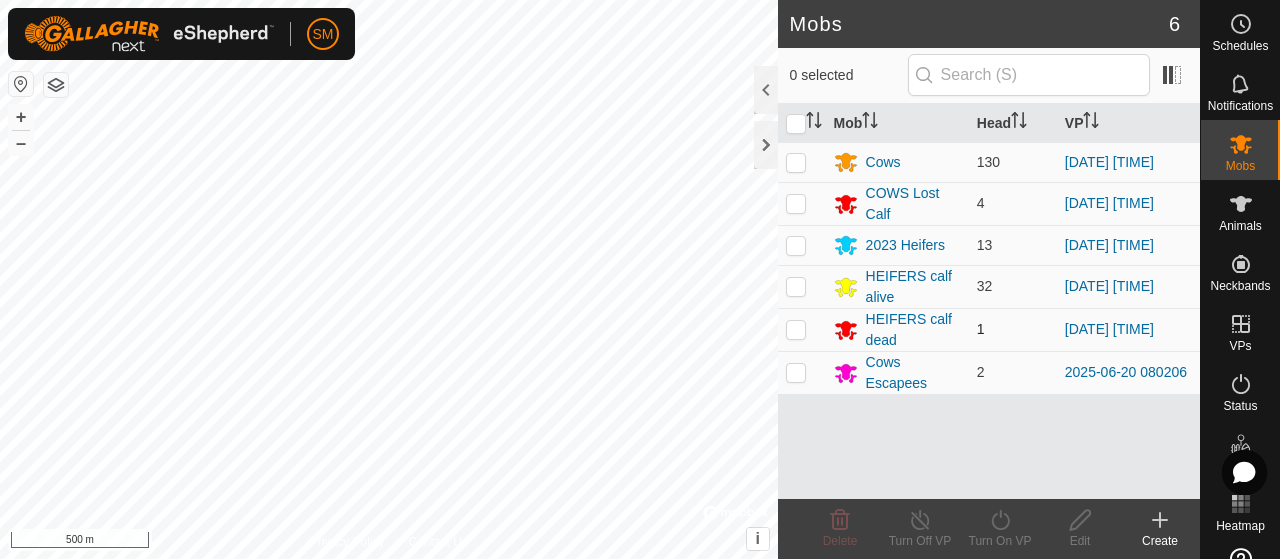 click at bounding box center (796, 329) 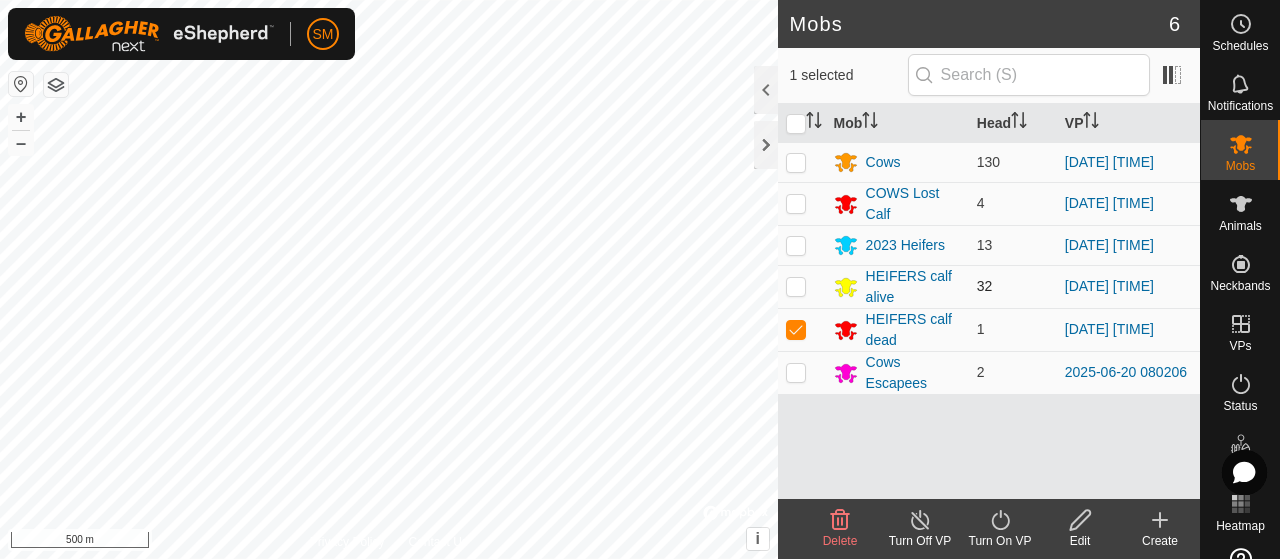 click at bounding box center (796, 286) 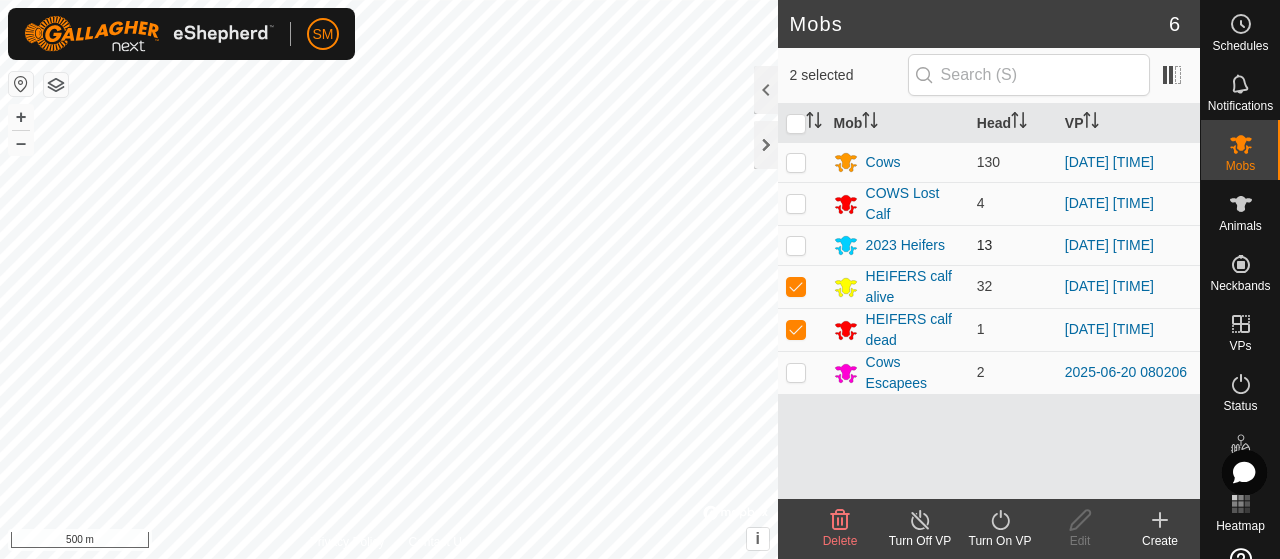 click at bounding box center [796, 245] 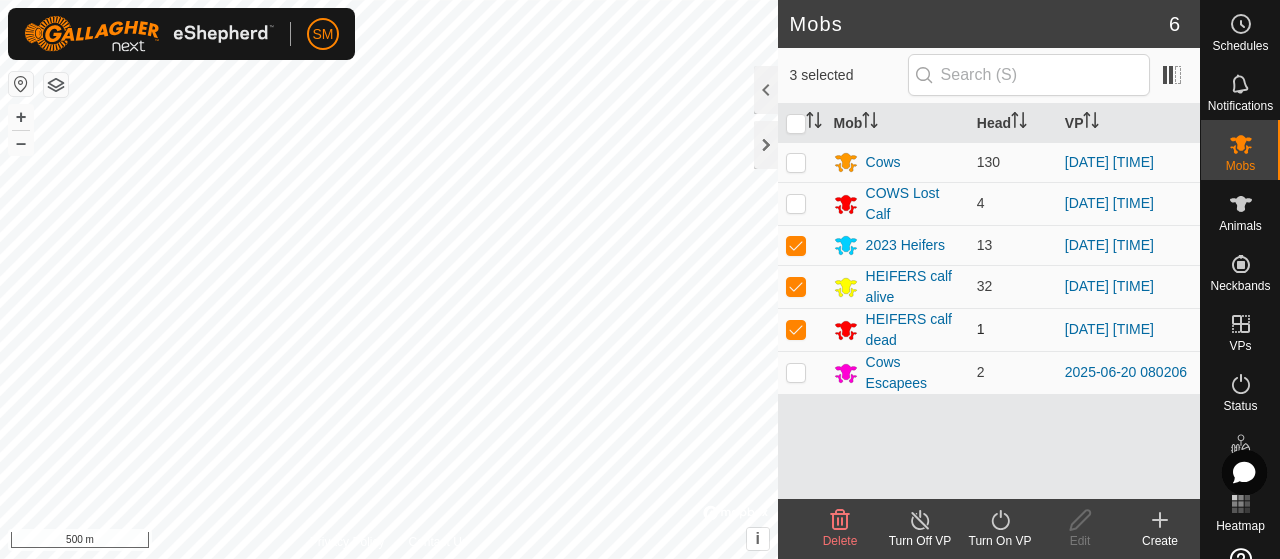 click at bounding box center [796, 329] 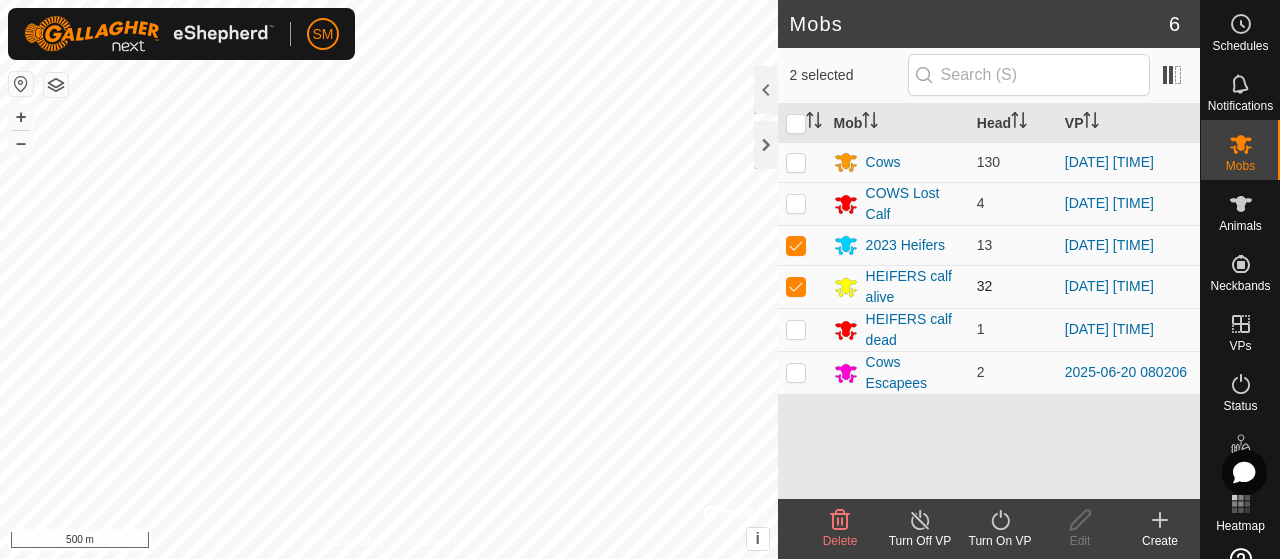 click at bounding box center (796, 286) 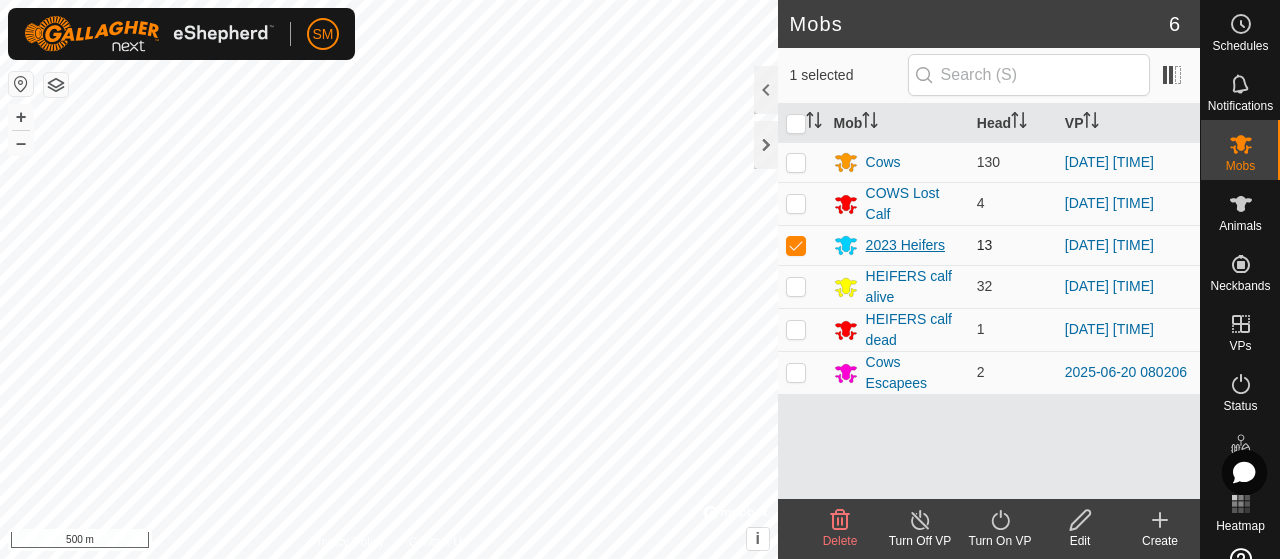 click on "2023 Heifers" at bounding box center [905, 245] 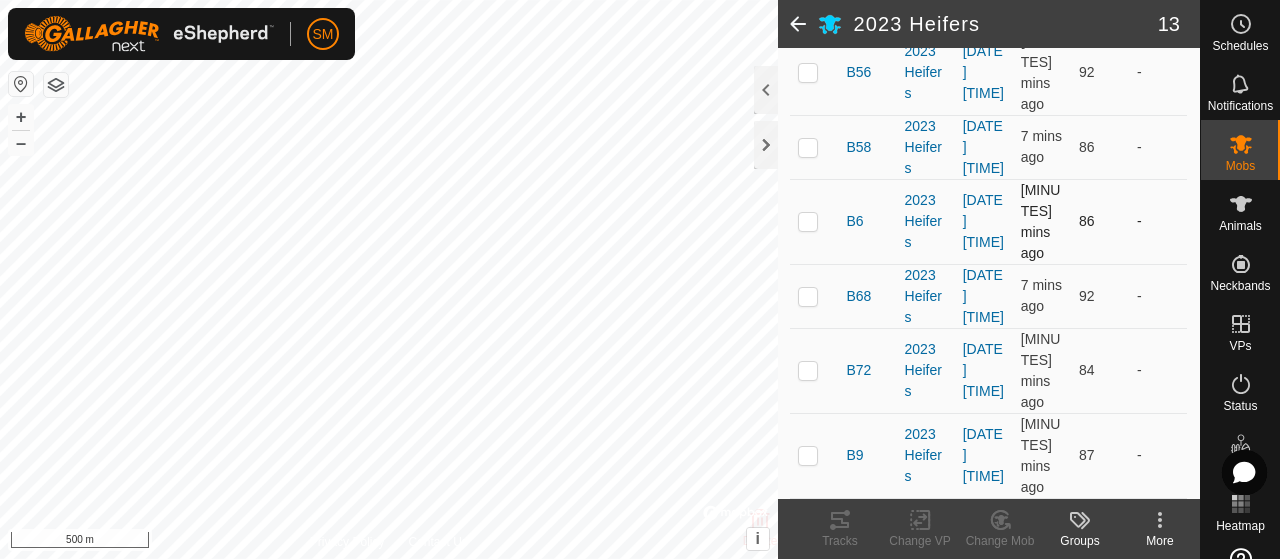 scroll, scrollTop: 963, scrollLeft: 0, axis: vertical 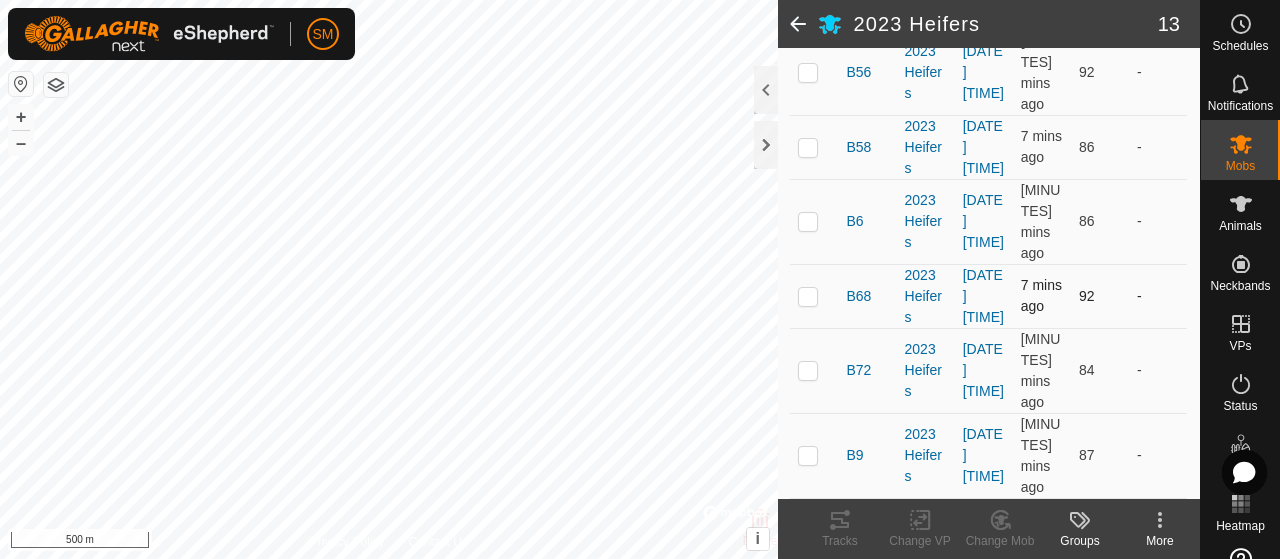click at bounding box center (808, 296) 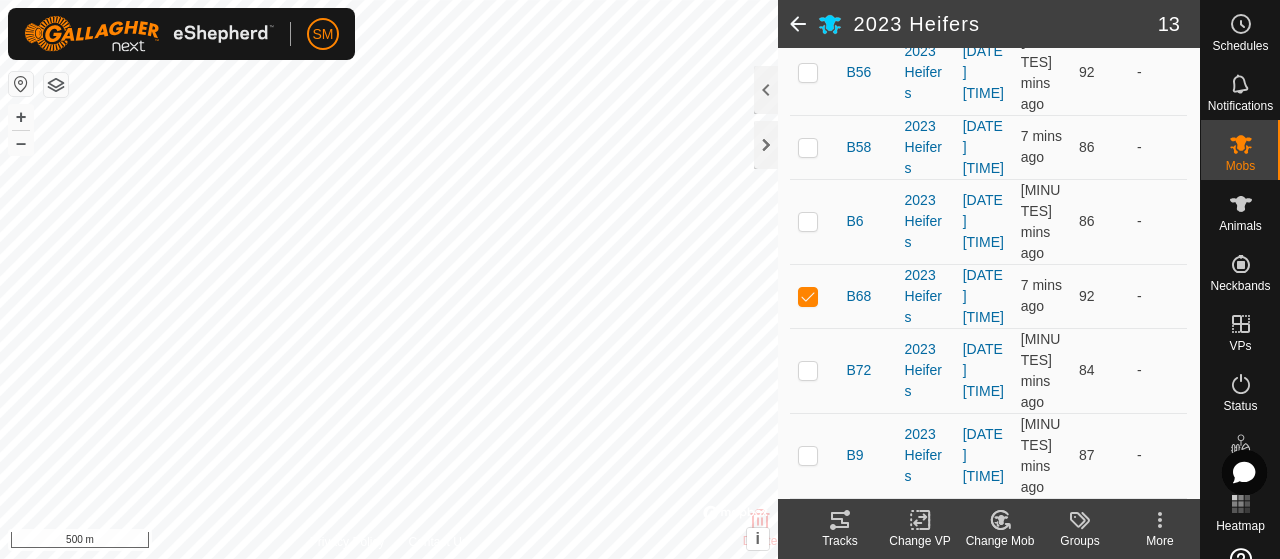 click on "Change Mob" 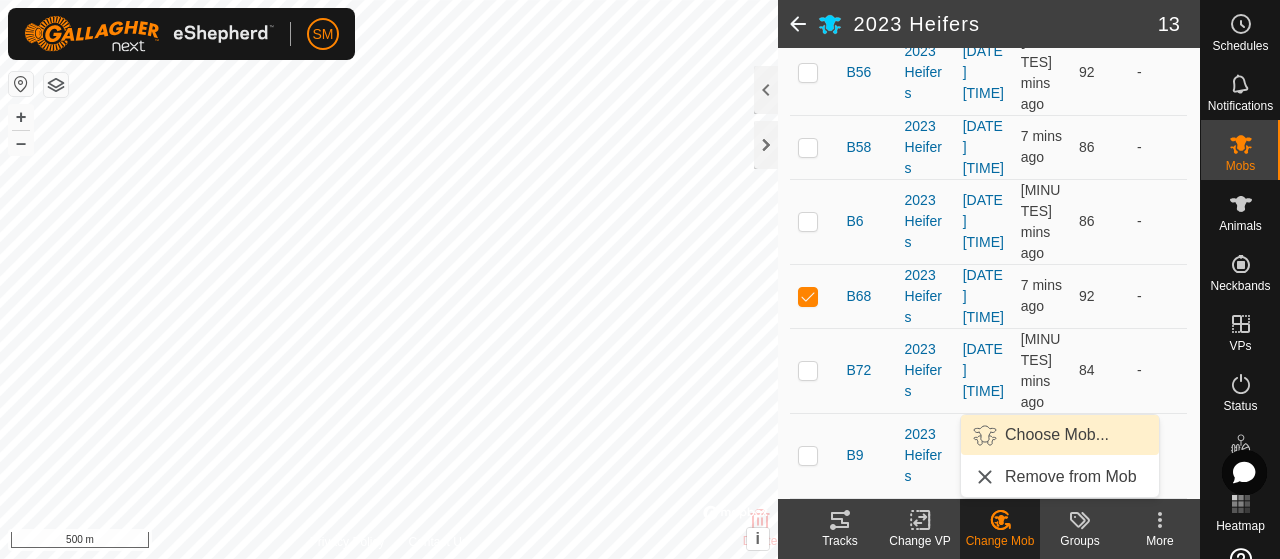 click on "Choose Mob..." at bounding box center (1057, 435) 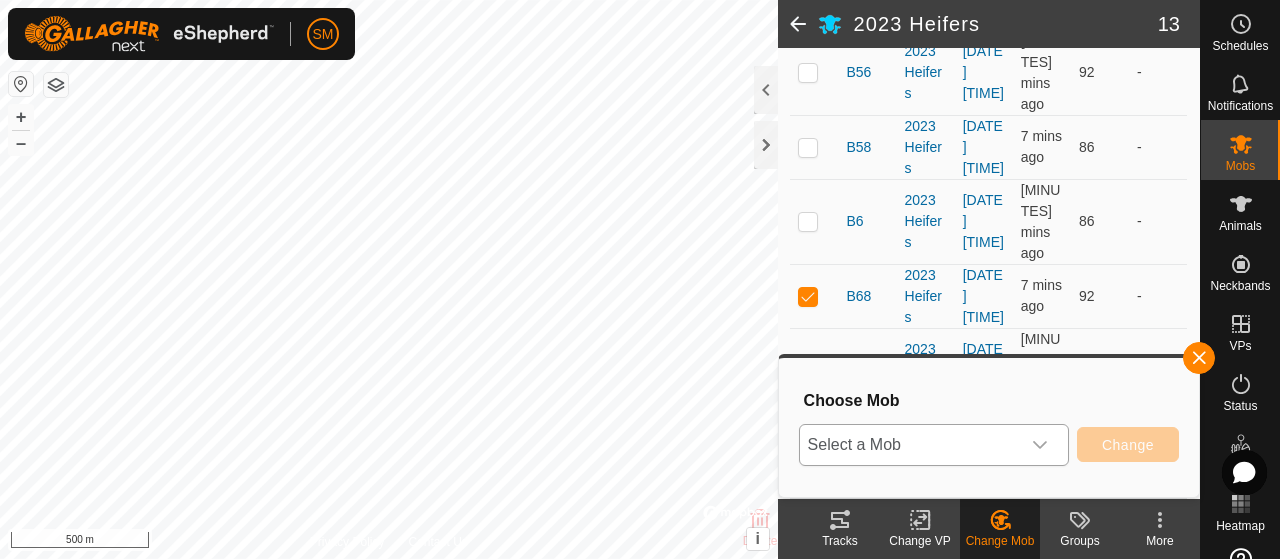 click 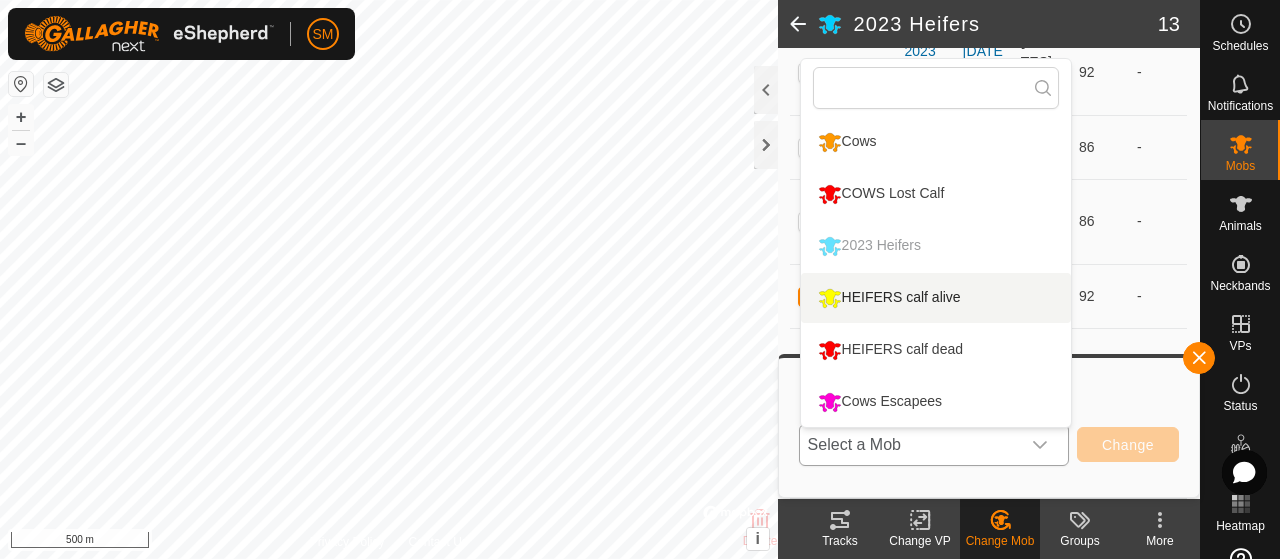 click on "HEIFERS calf alive" at bounding box center [889, 298] 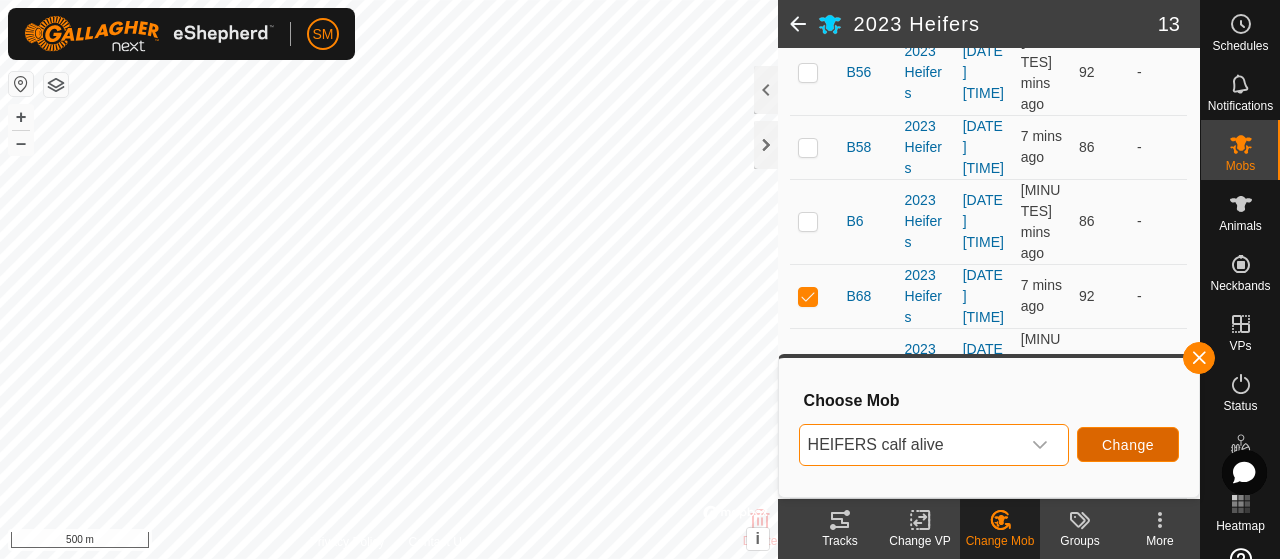 click on "Change" at bounding box center [1128, 444] 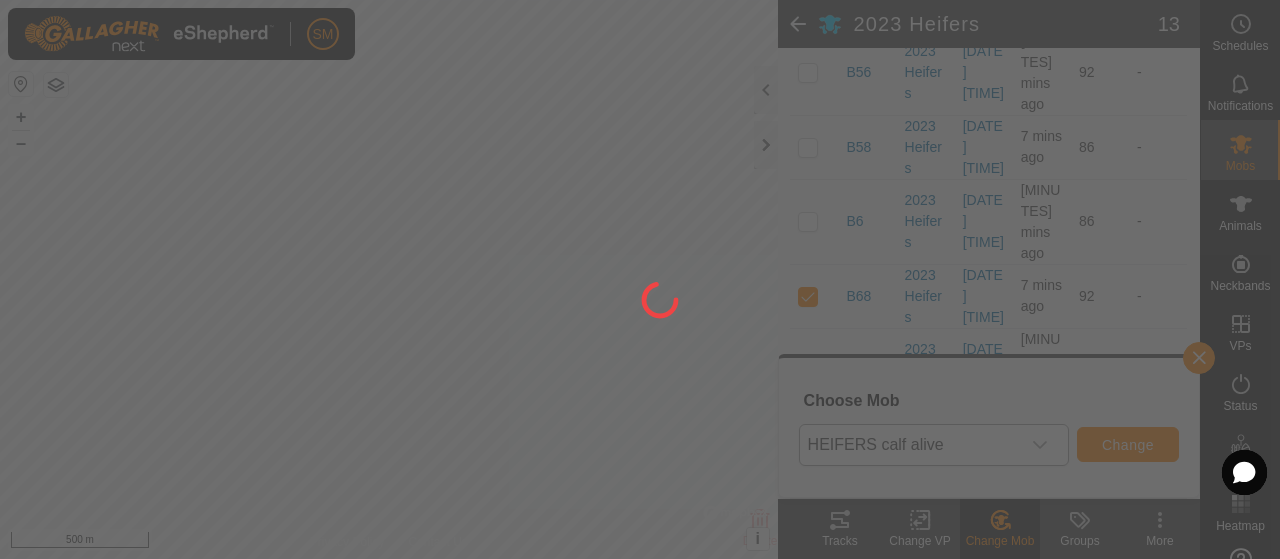 checkbox on "false" 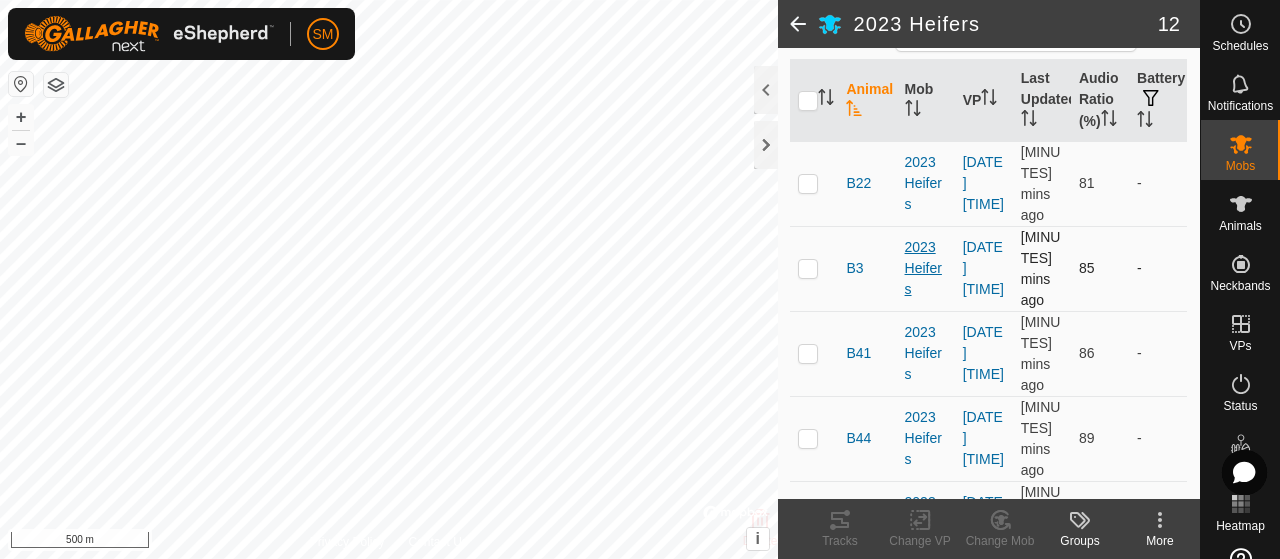 scroll, scrollTop: 190, scrollLeft: 0, axis: vertical 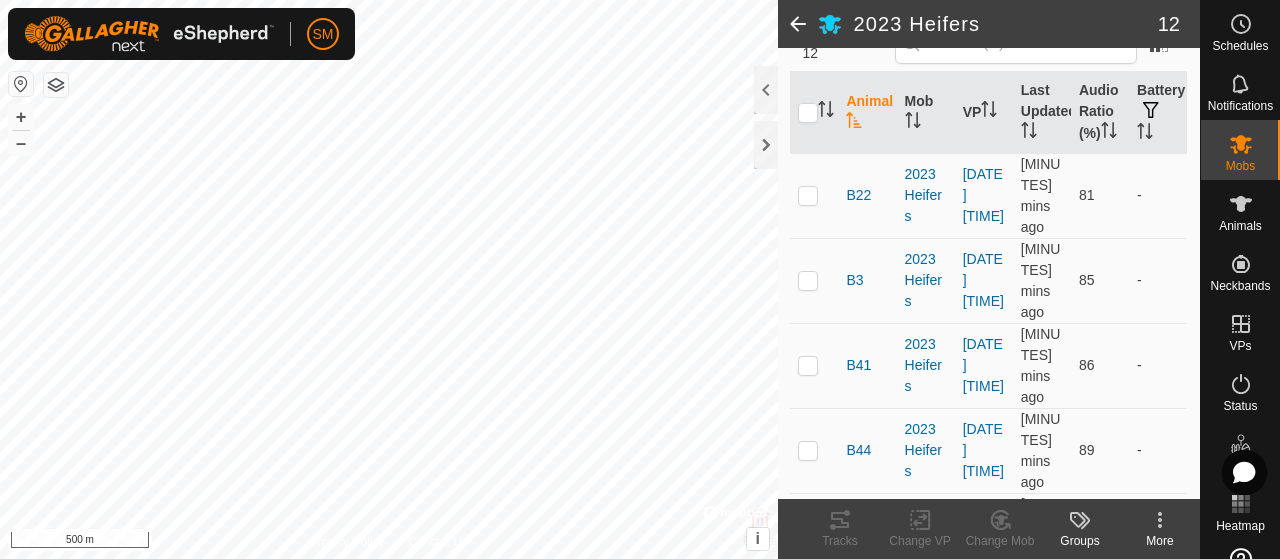 click 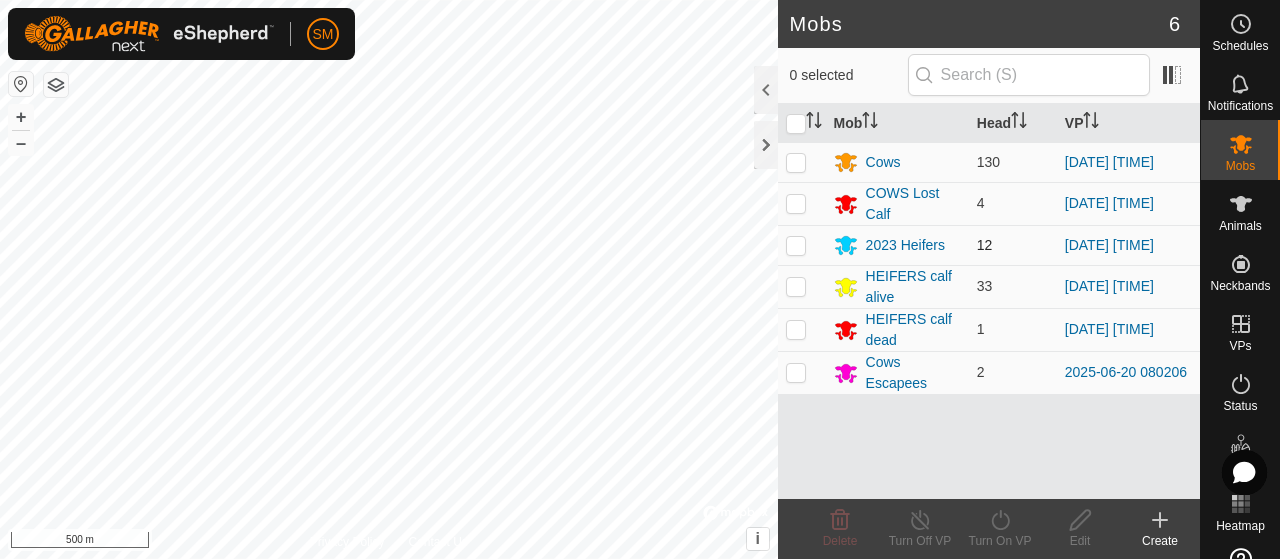 click at bounding box center (796, 245) 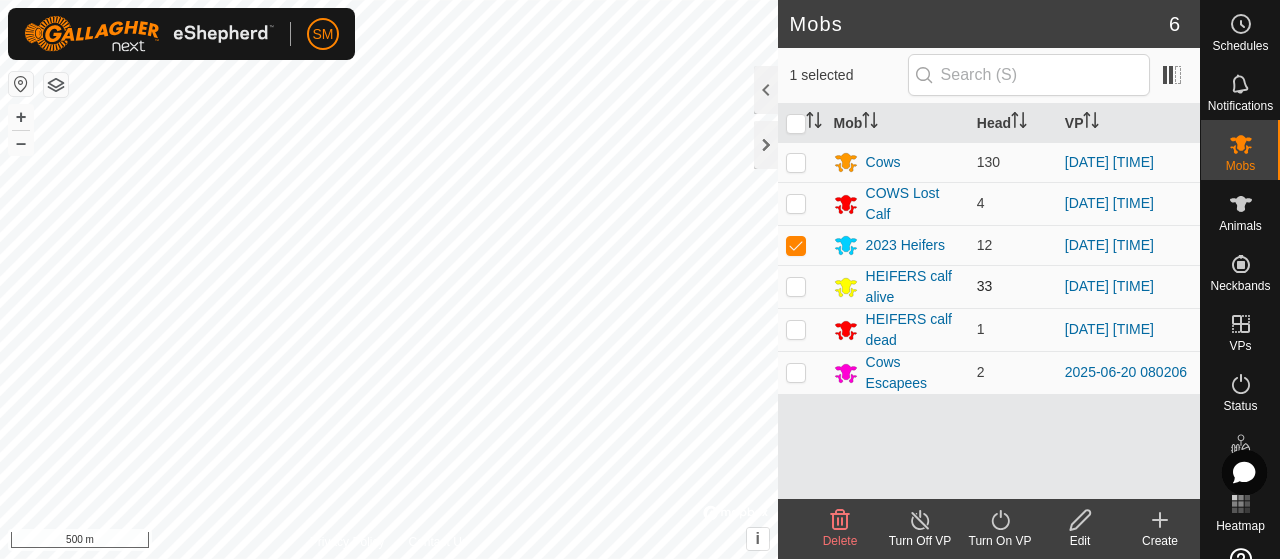 click at bounding box center [802, 286] 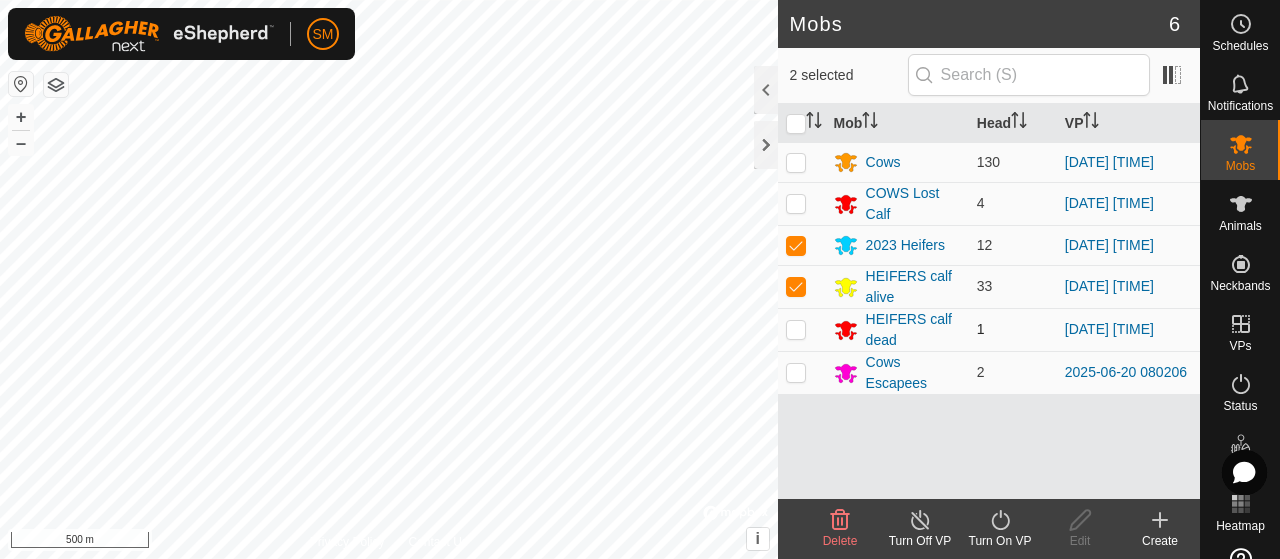 click at bounding box center [802, 329] 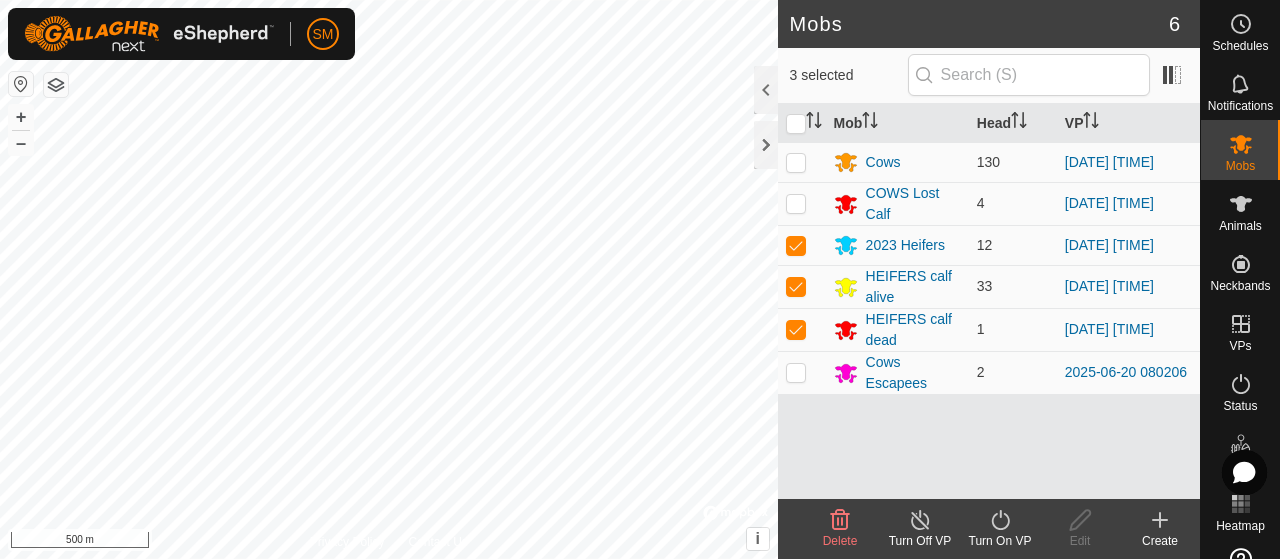 click 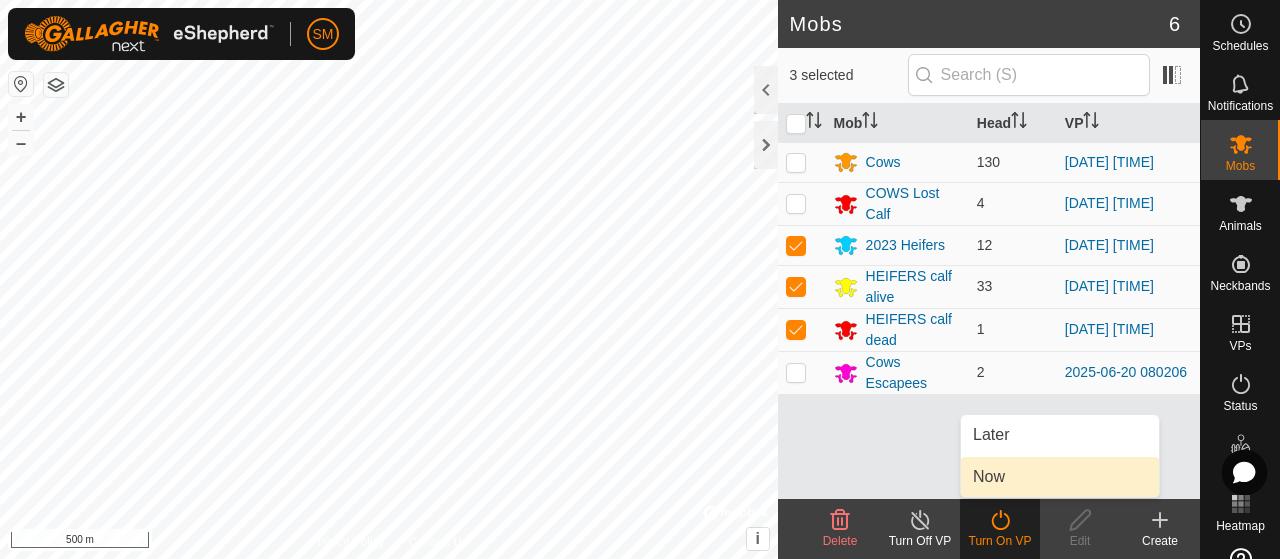 click on "Now" at bounding box center [1060, 477] 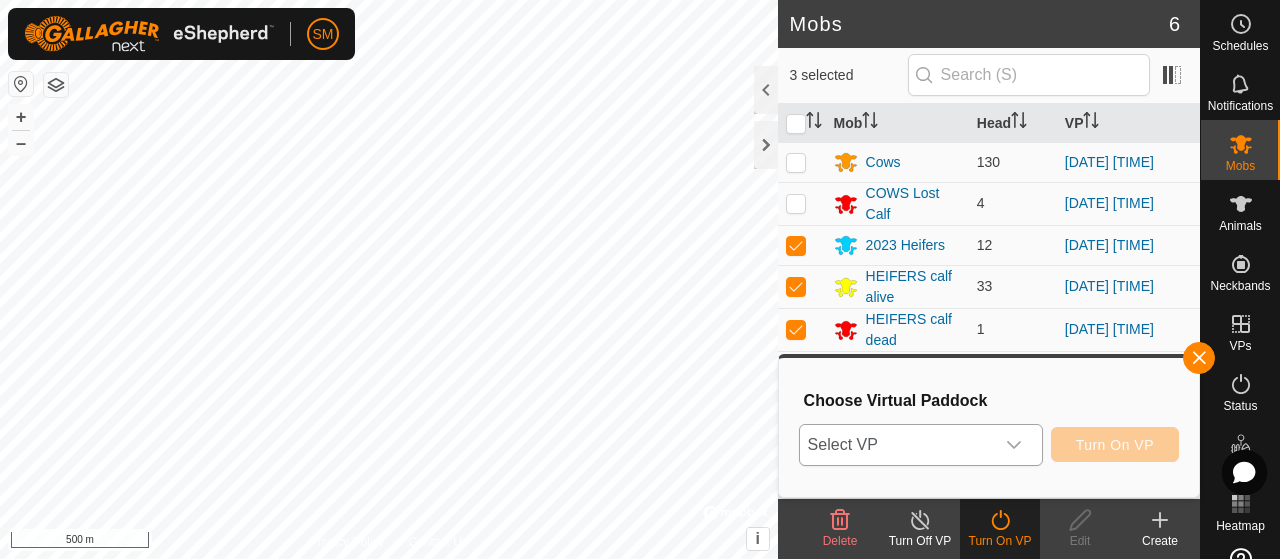 click at bounding box center (1014, 445) 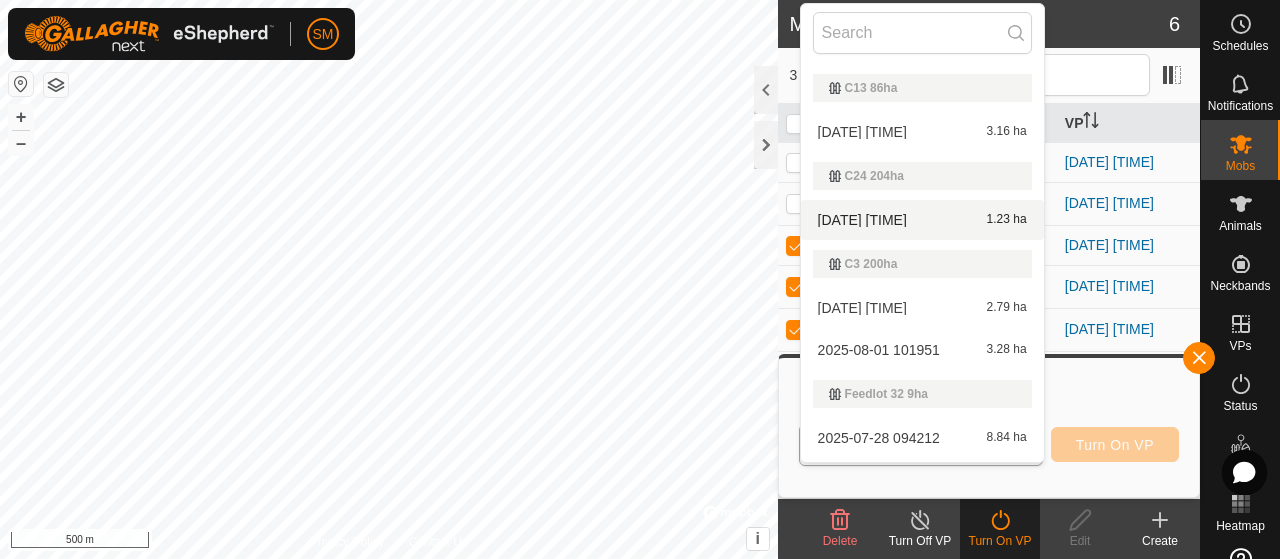 scroll, scrollTop: 112, scrollLeft: 0, axis: vertical 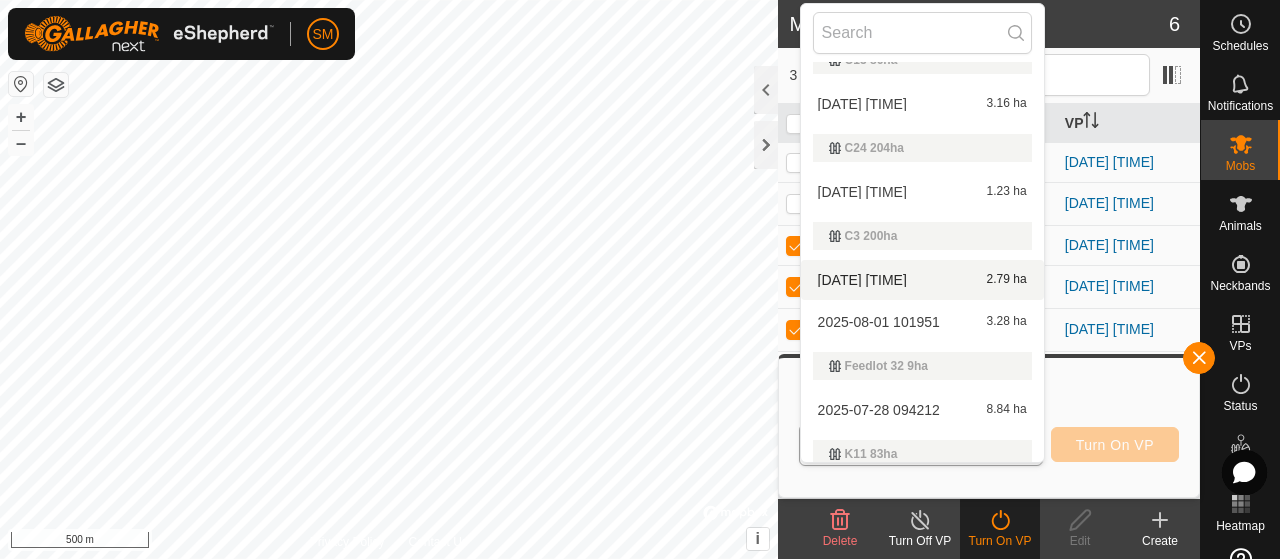 click on "[DATE] [TIME]" at bounding box center [862, 280] 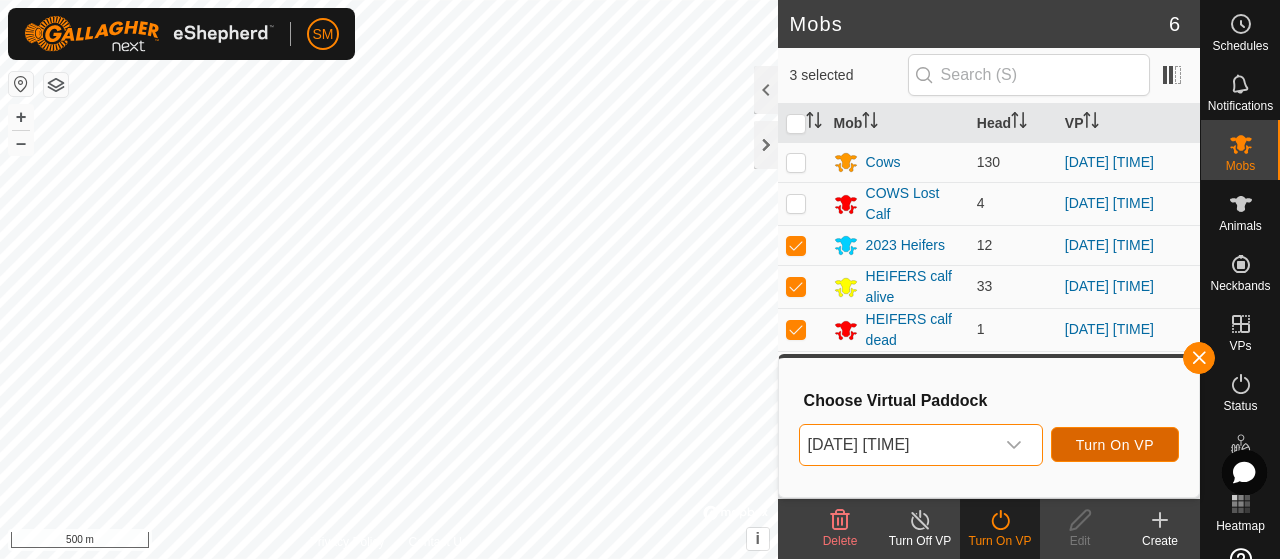 click on "Turn On VP" at bounding box center [1115, 445] 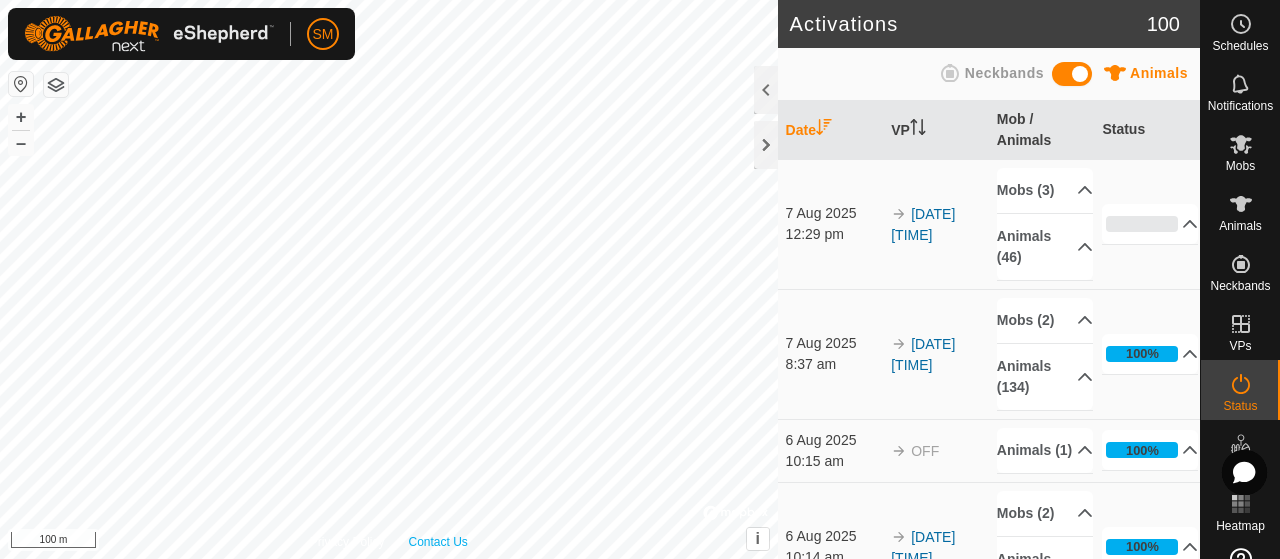 click on "Privacy Policy Contact Us + – ⇧ i ©  Mapbox , ©  OpenStreetMap ,  Improve this map 100 m" at bounding box center [389, 279] 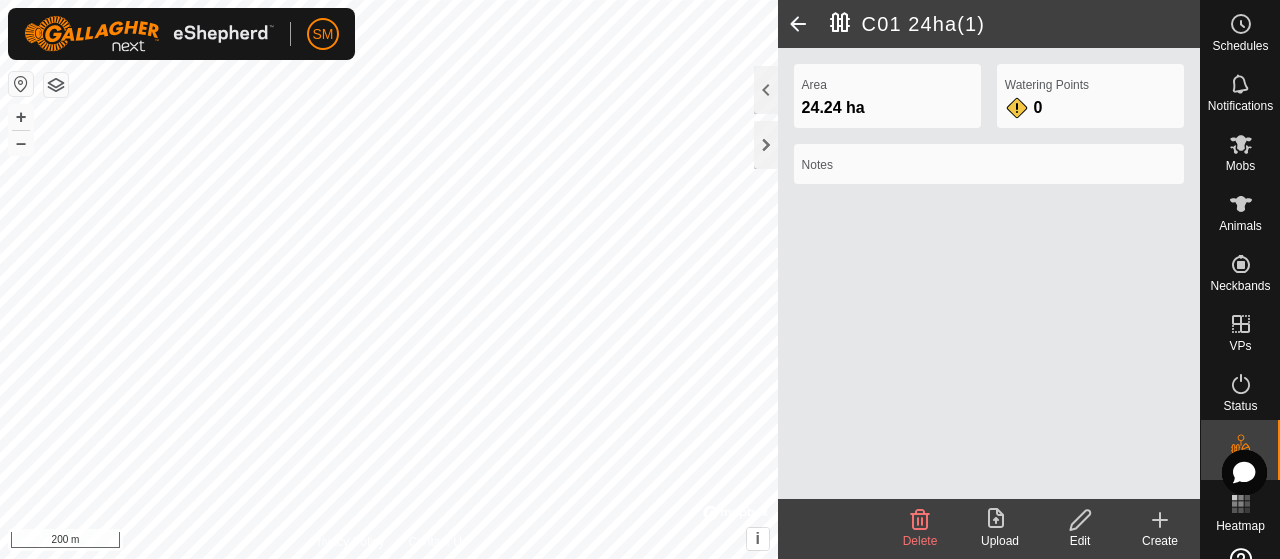 click 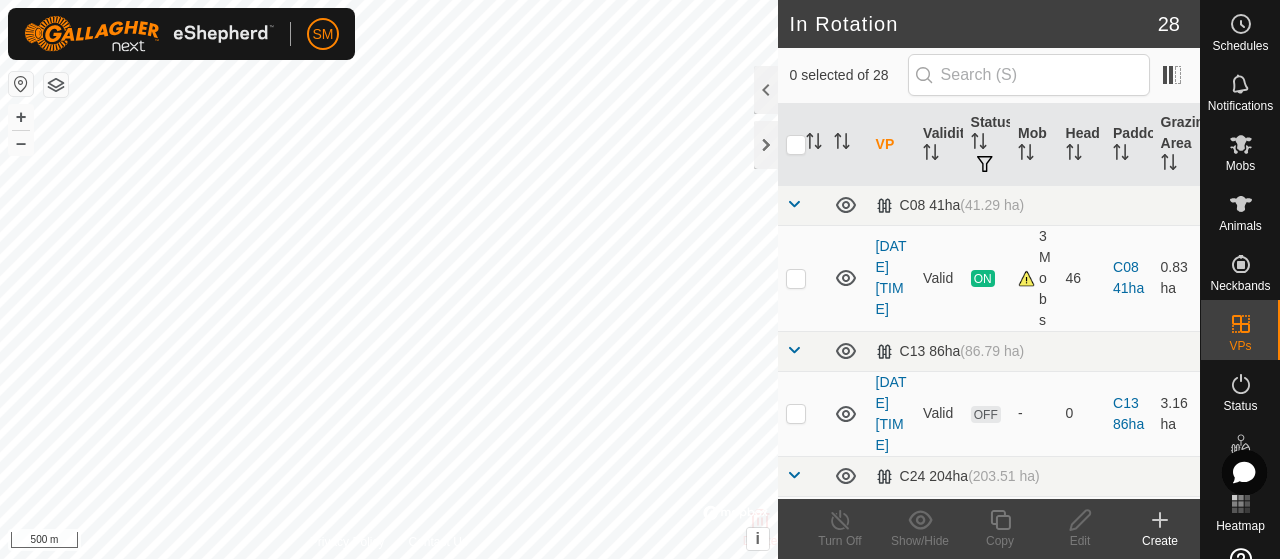 checkbox on "true" 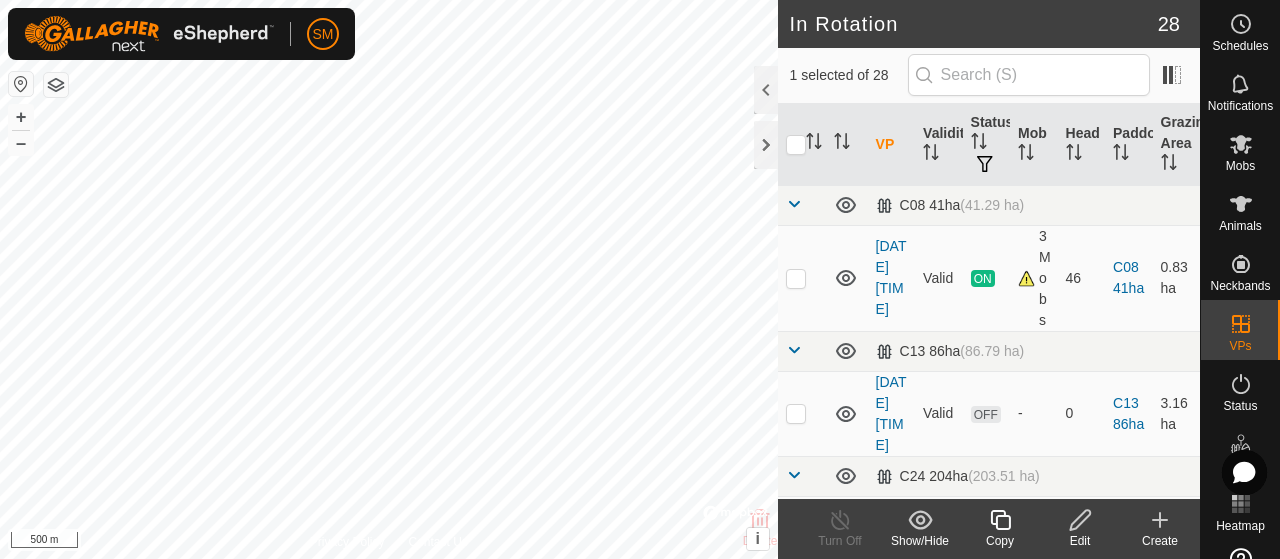 click 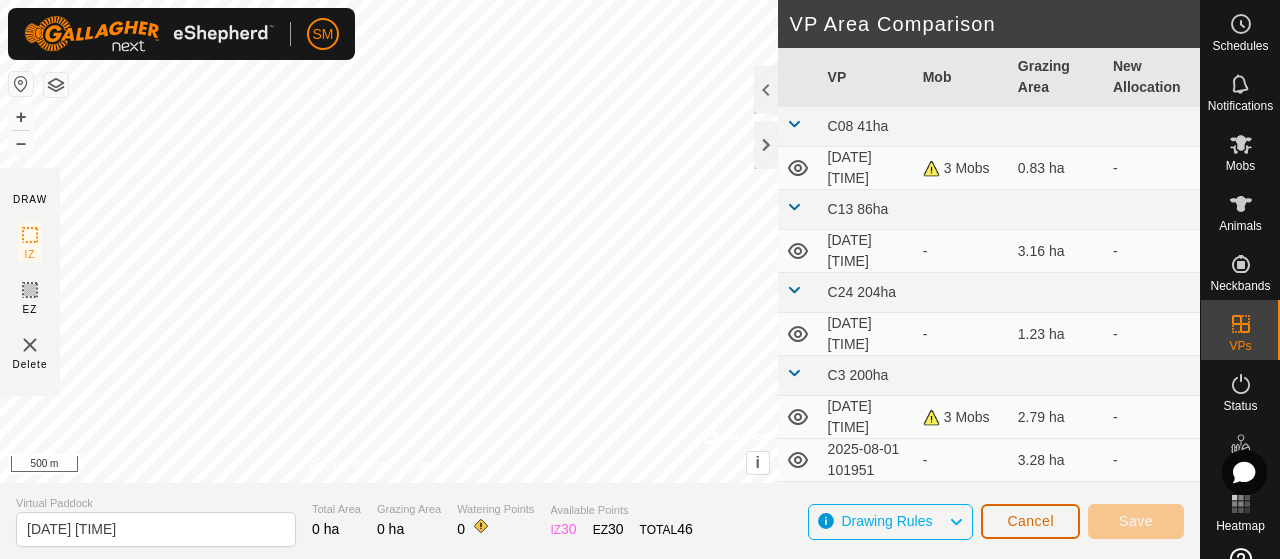click on "Cancel" 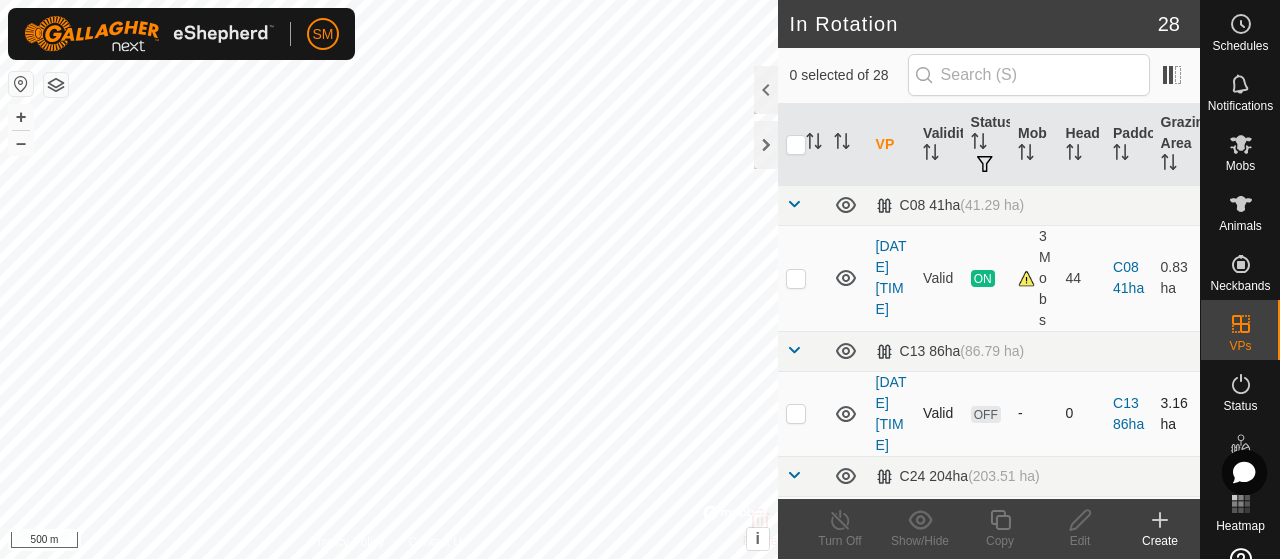 click at bounding box center (796, 413) 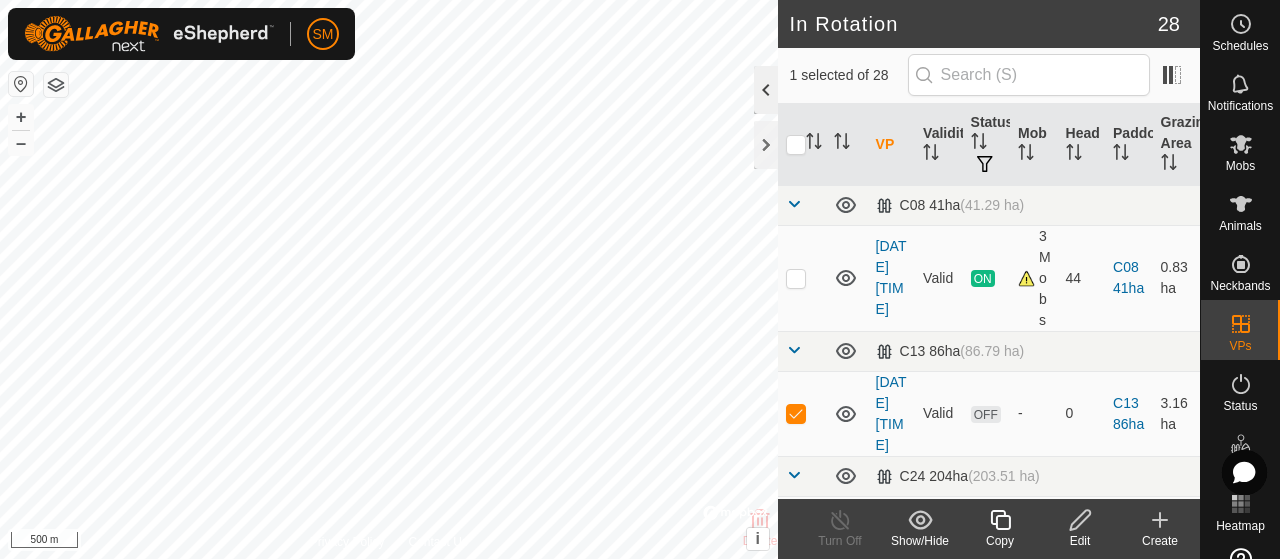 click 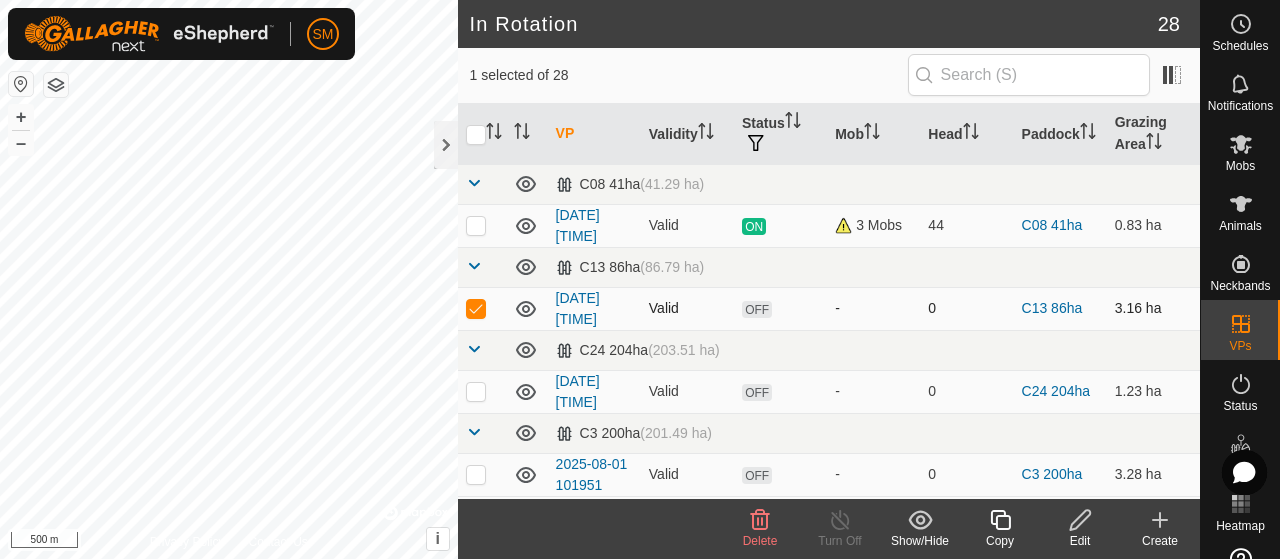 click at bounding box center (482, 308) 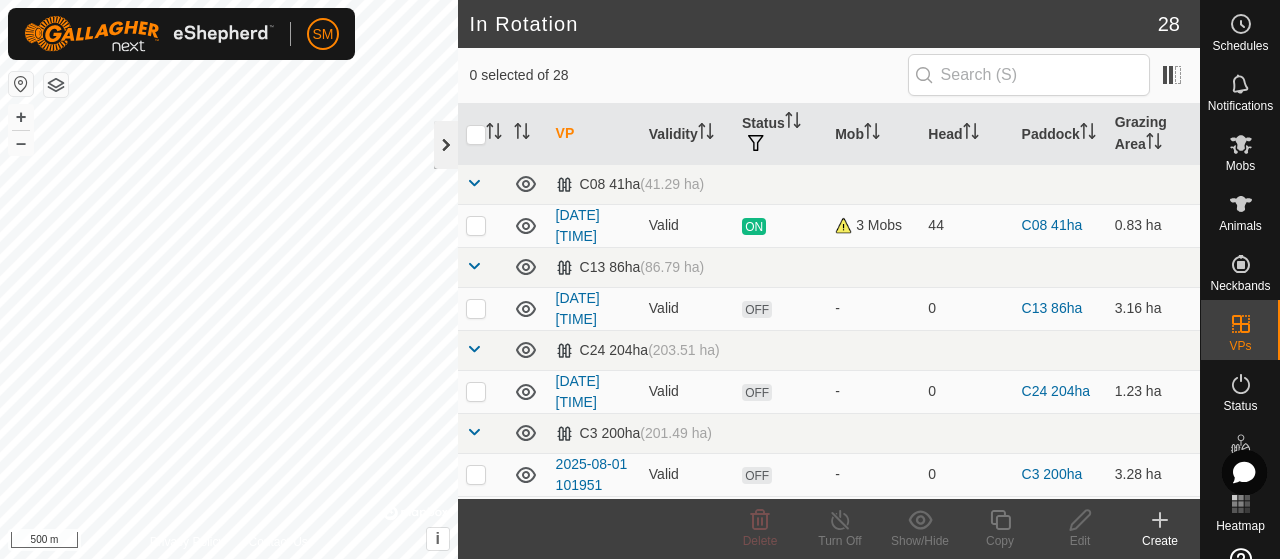 click 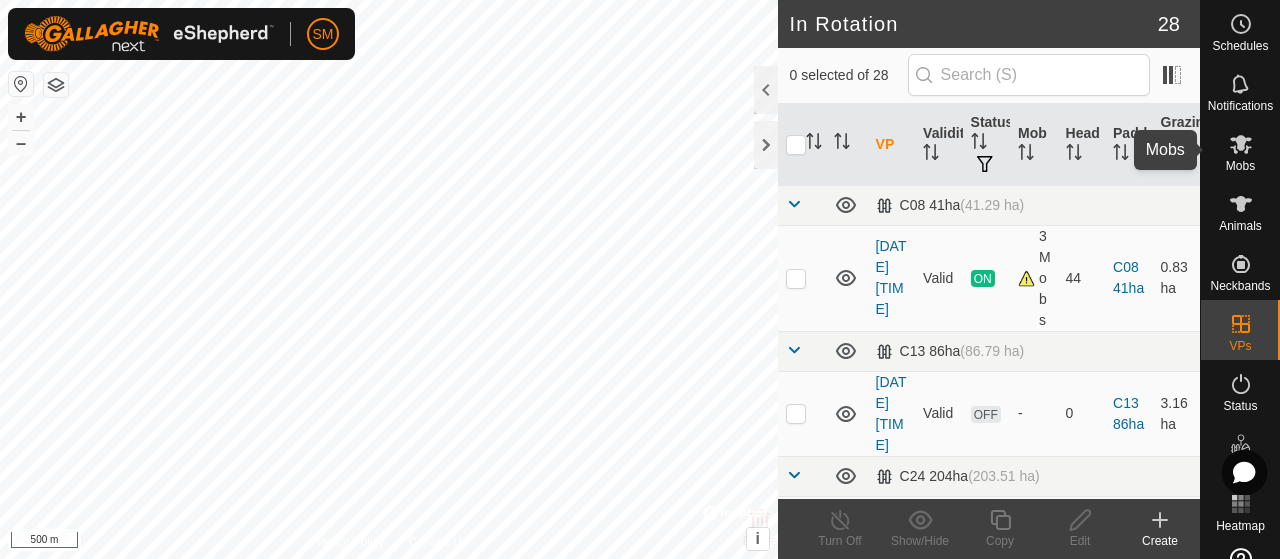 click at bounding box center [1241, 144] 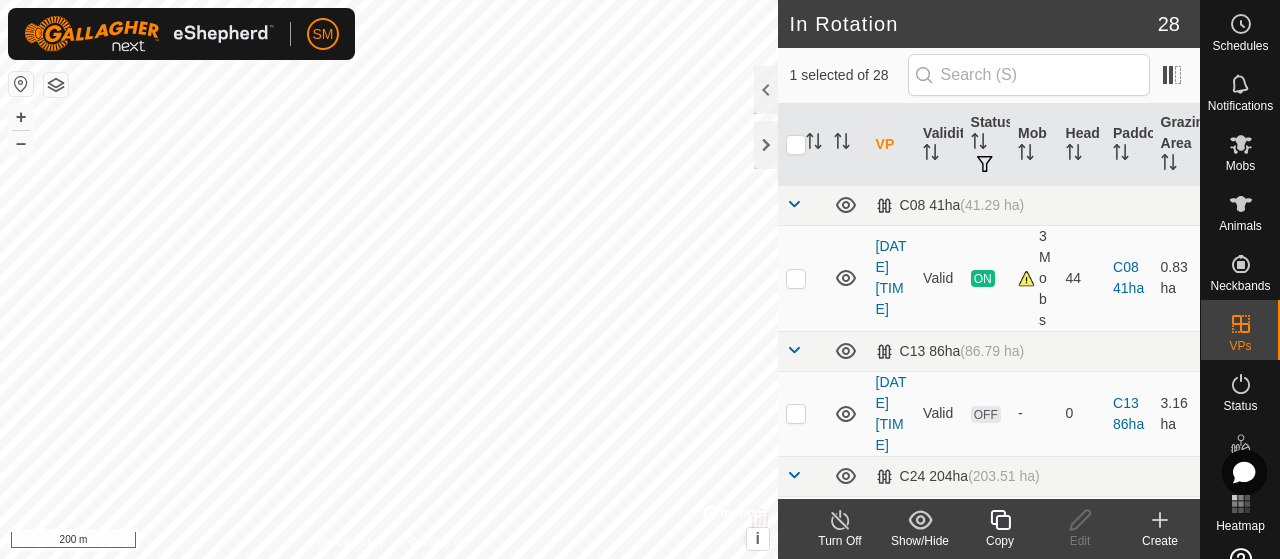 click on "Copy" 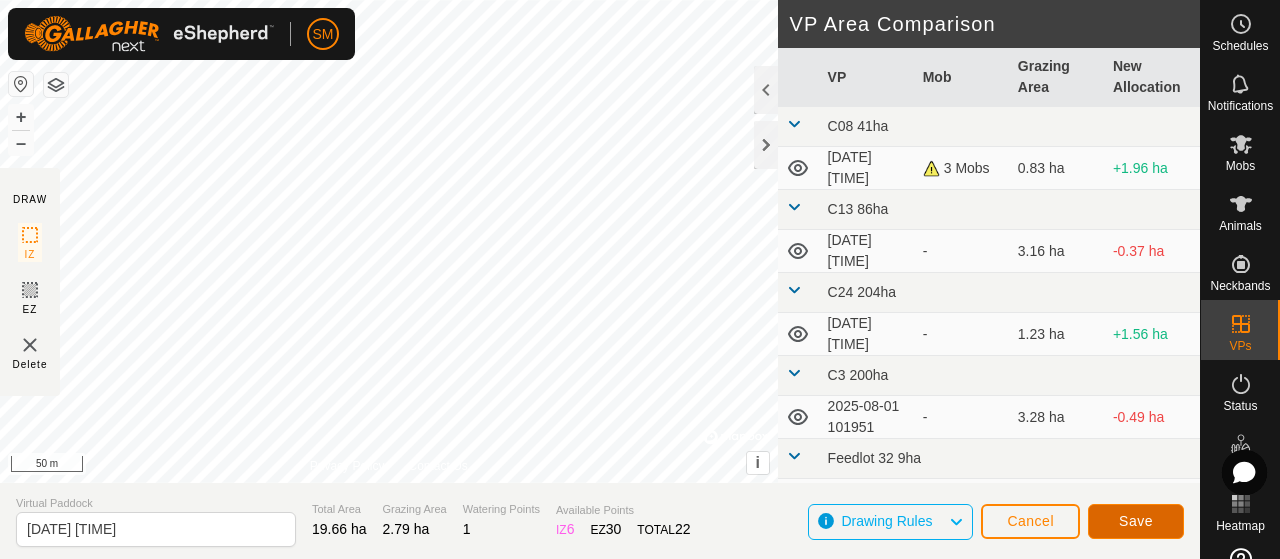 click on "Save" 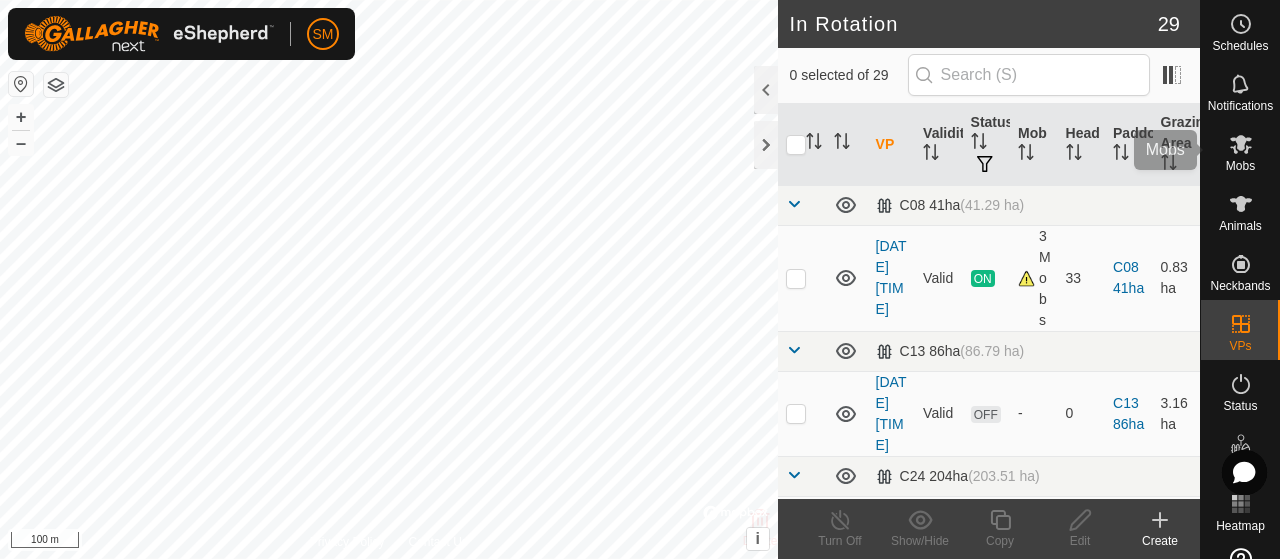 click at bounding box center (1241, 144) 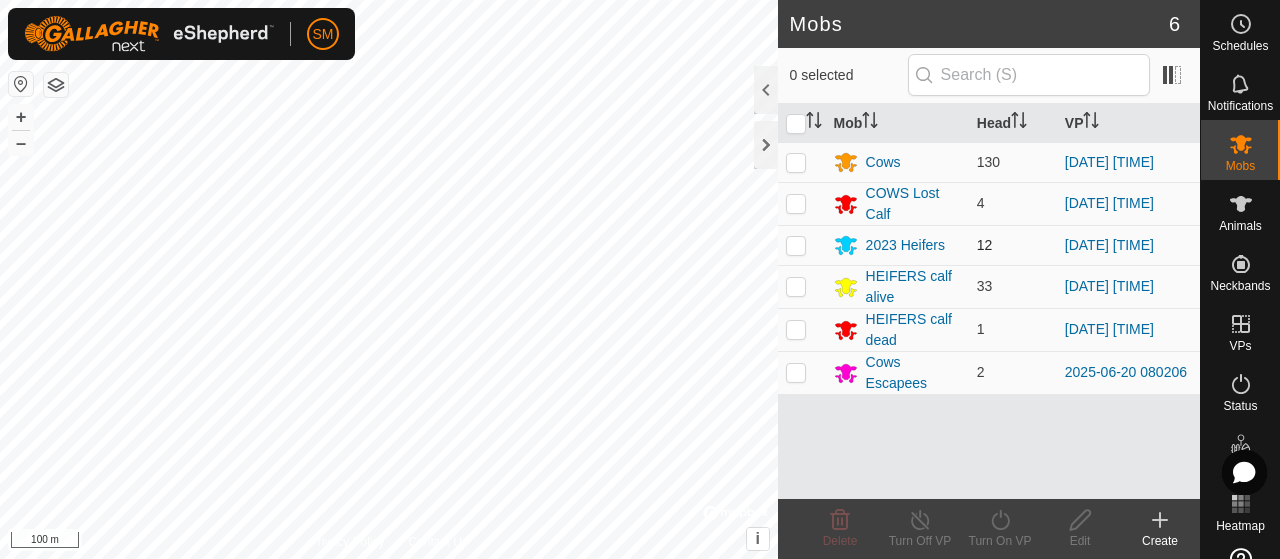 click at bounding box center (796, 245) 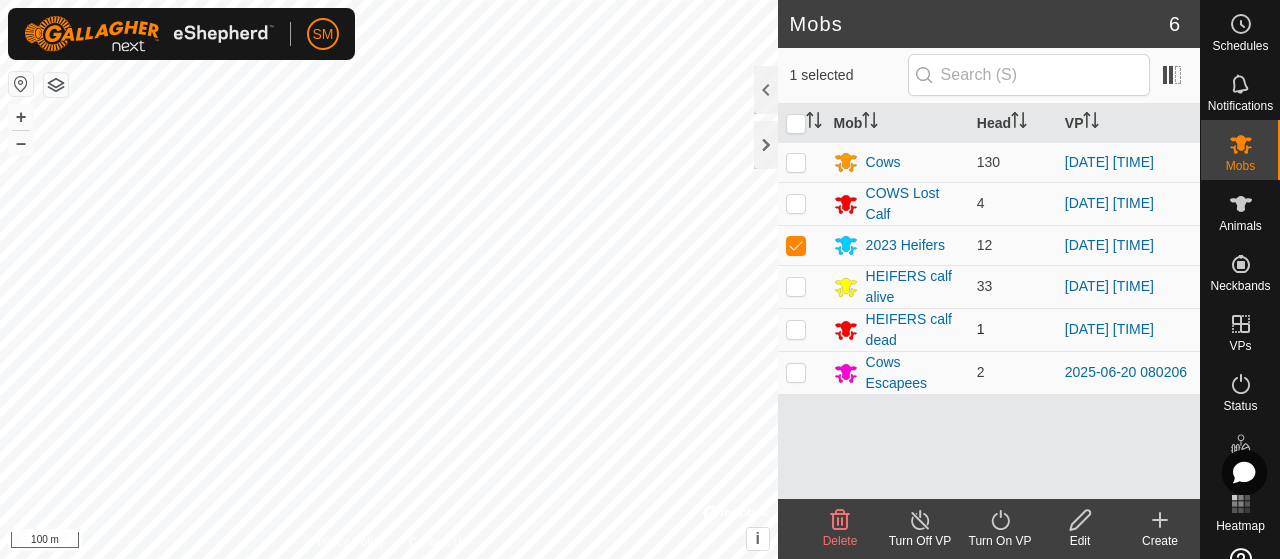 click at bounding box center (802, 286) 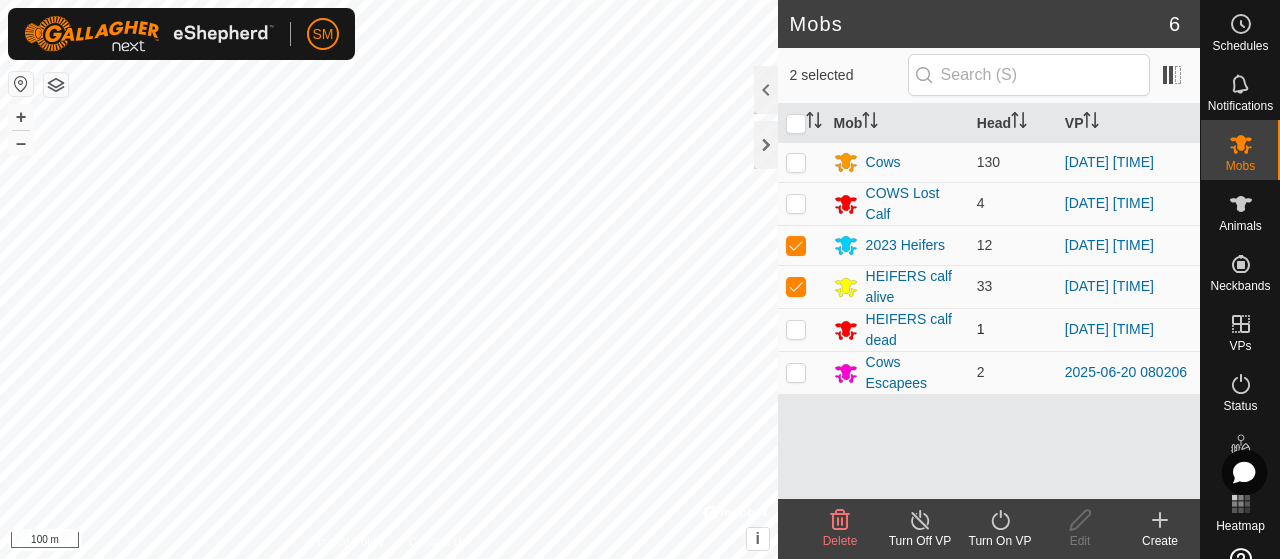 checkbox on "true" 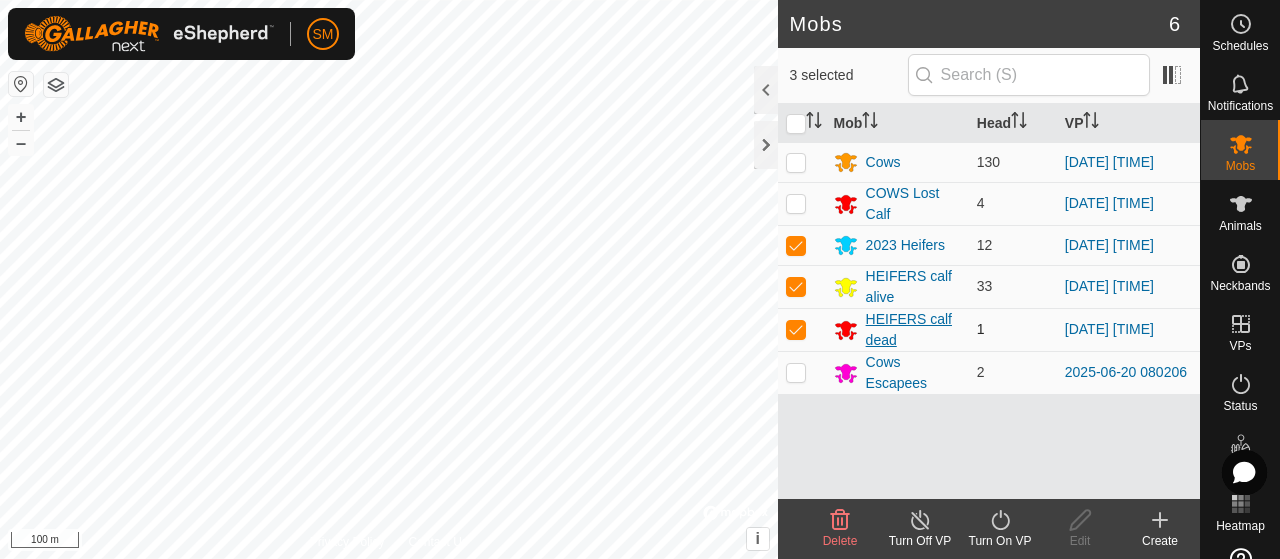 checkbox on "true" 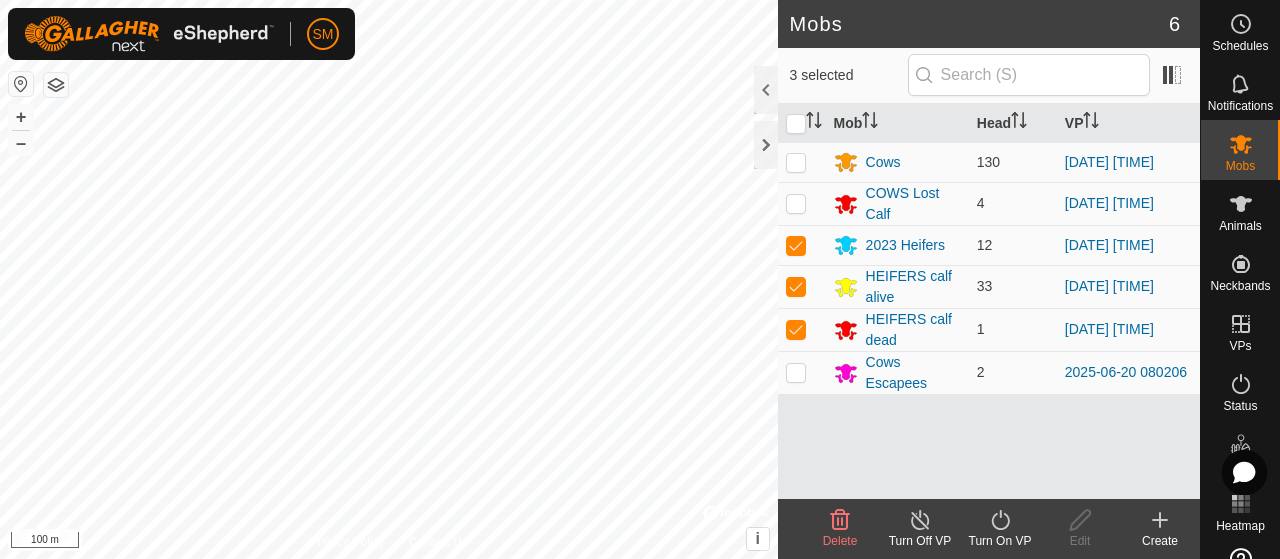 click 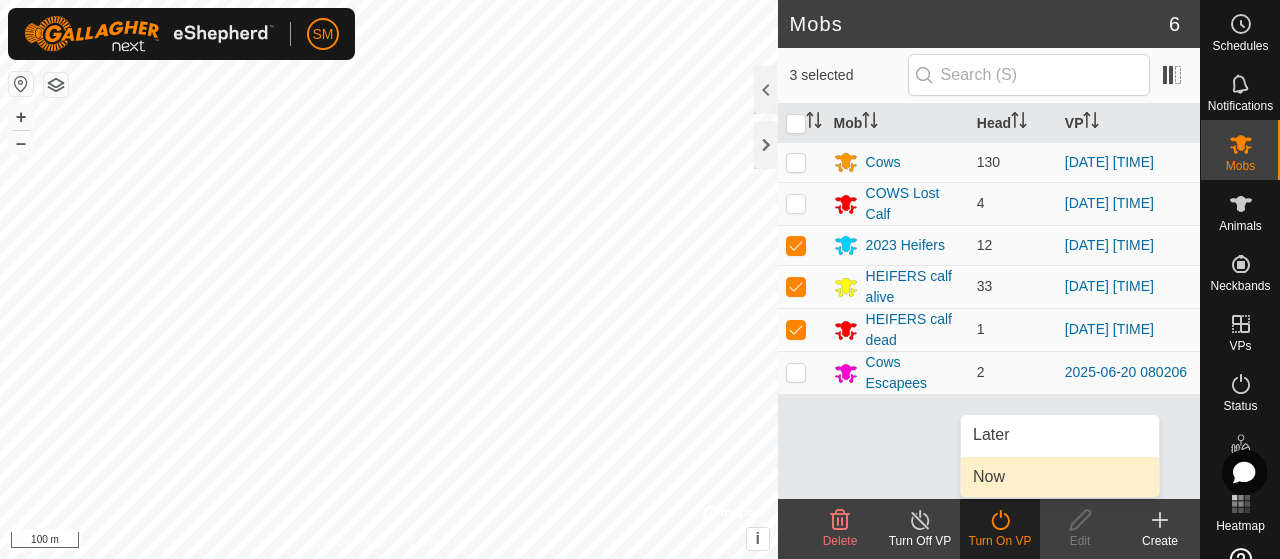 click on "Now" at bounding box center [1060, 477] 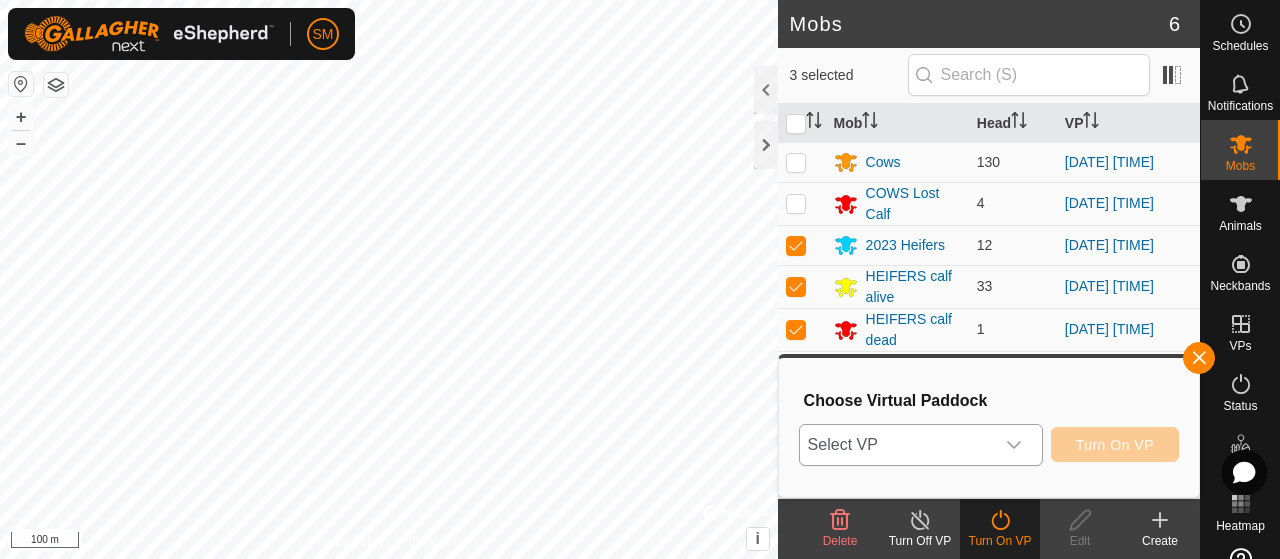 click at bounding box center [1014, 445] 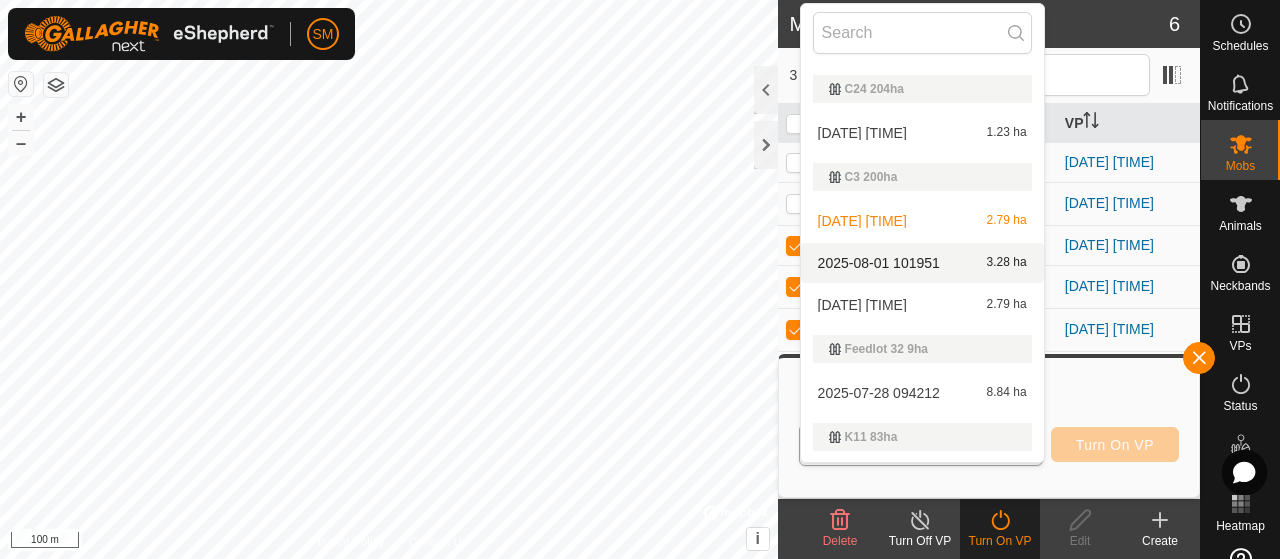 scroll, scrollTop: 174, scrollLeft: 0, axis: vertical 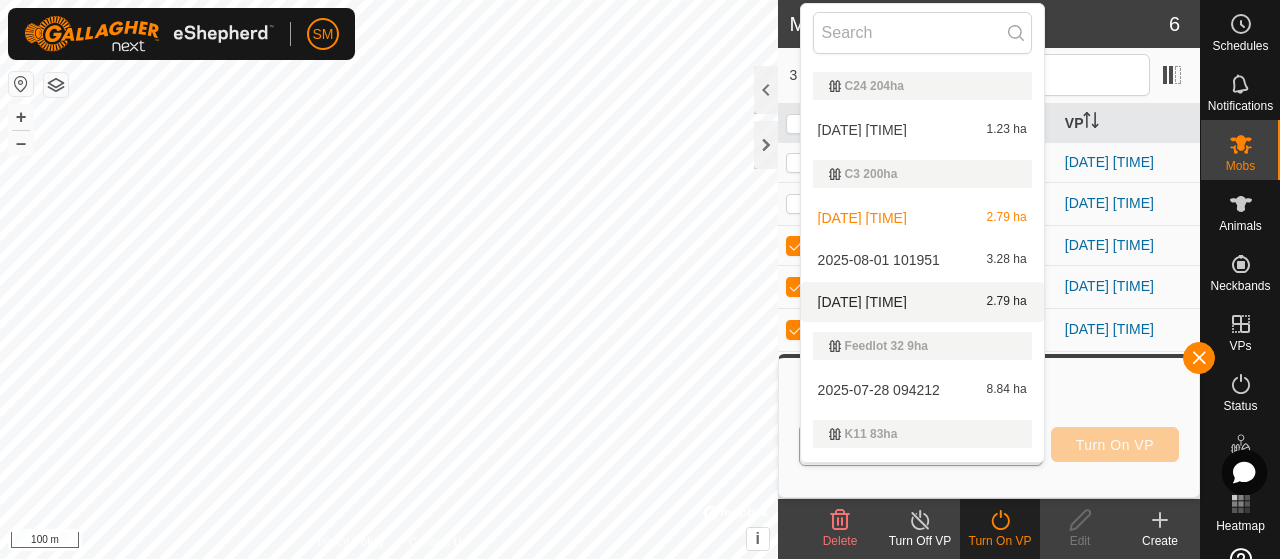 click on "2.79 ha" at bounding box center (1007, 302) 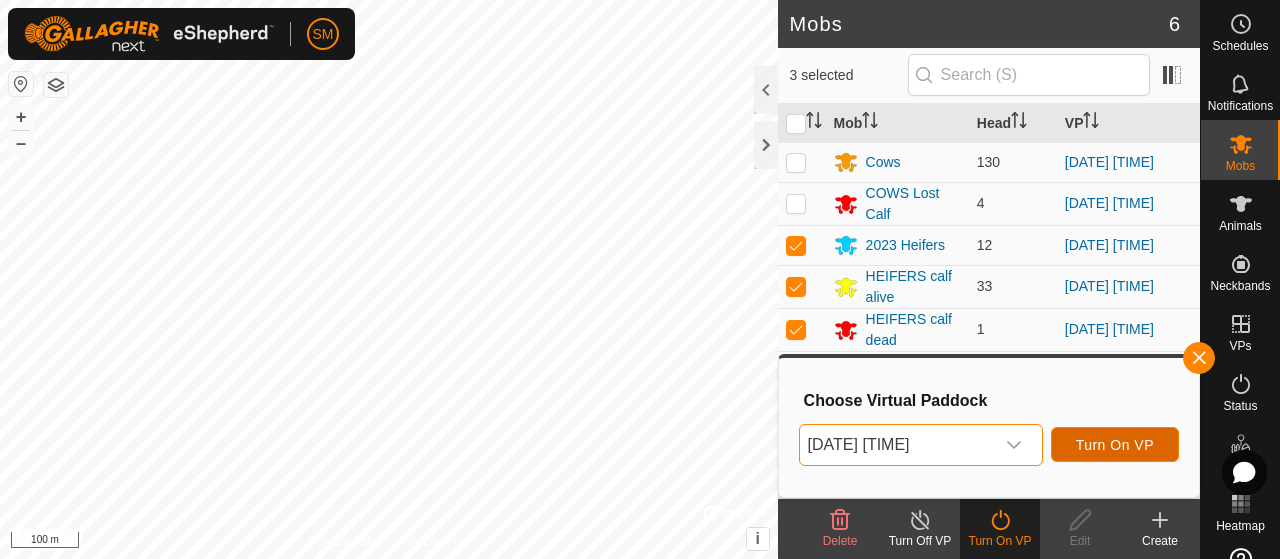 click on "Turn On VP" at bounding box center (1115, 444) 